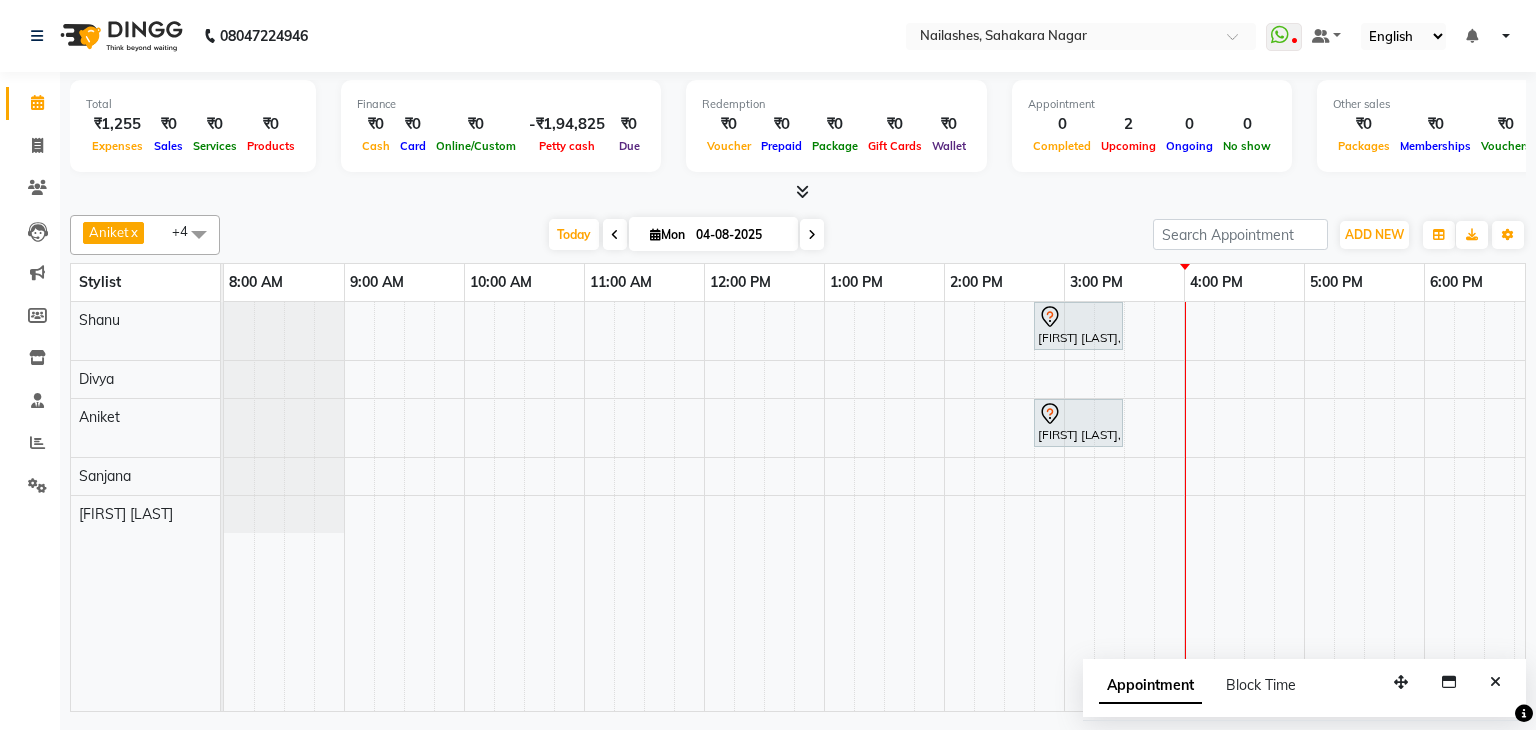 scroll, scrollTop: 0, scrollLeft: 0, axis: both 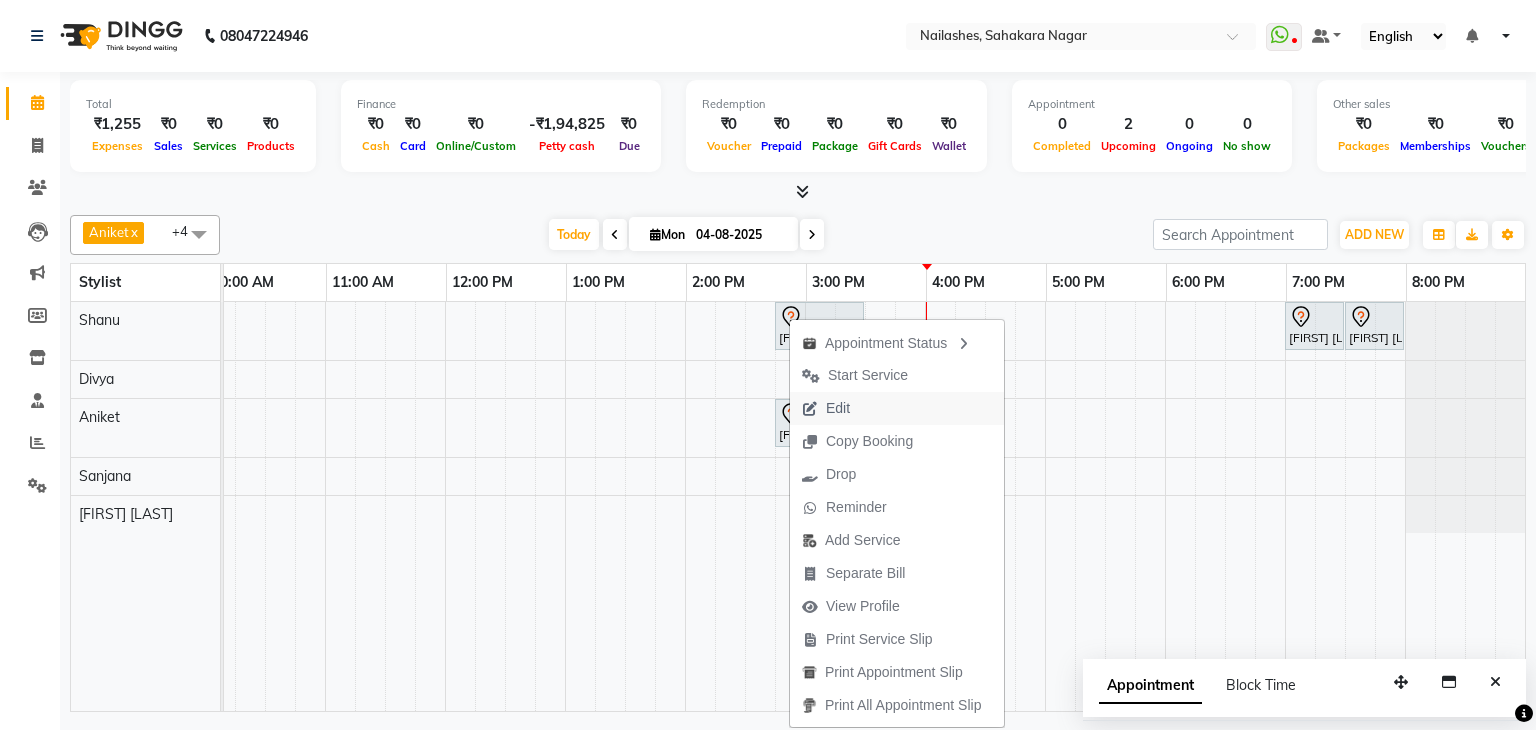 click on "Edit" at bounding box center [897, 408] 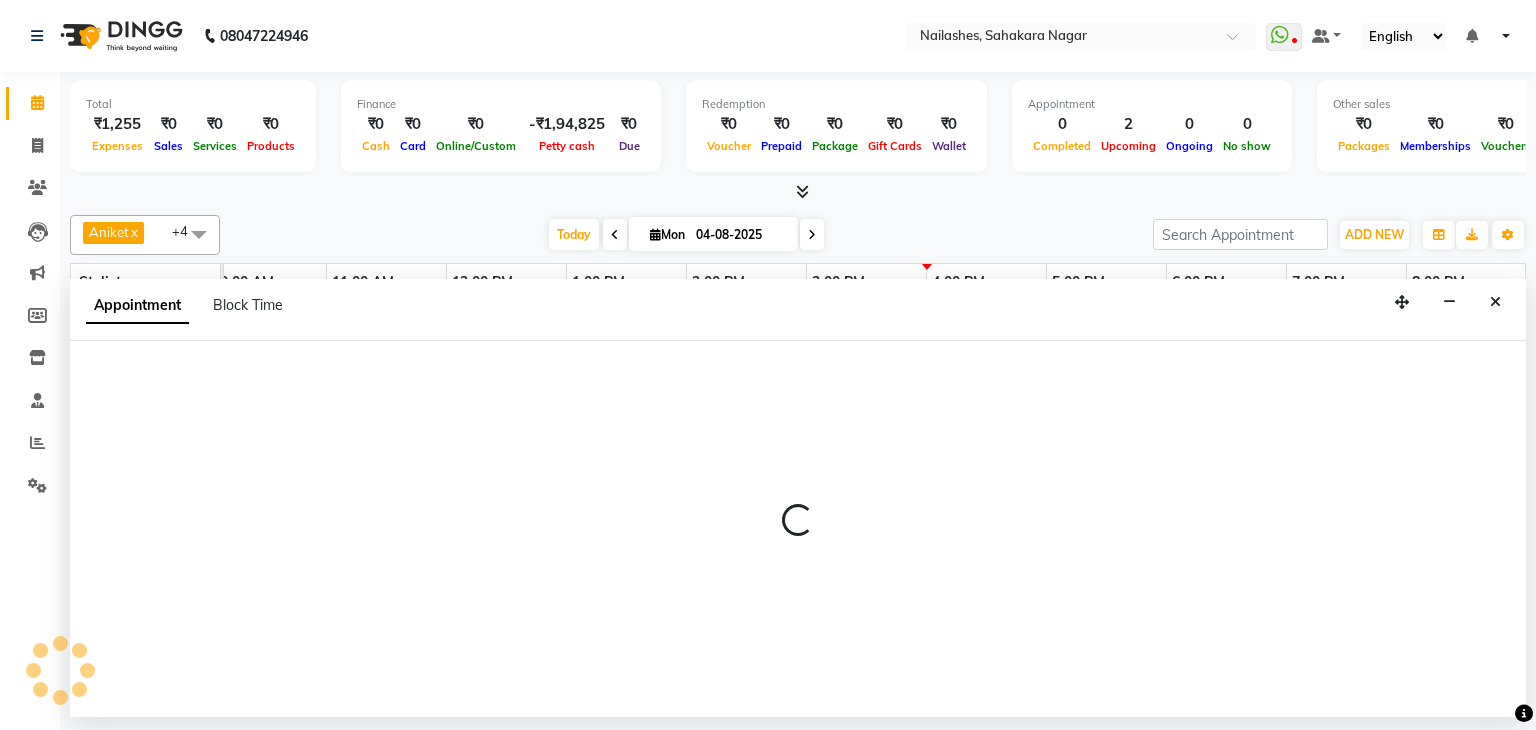 select on "tentative" 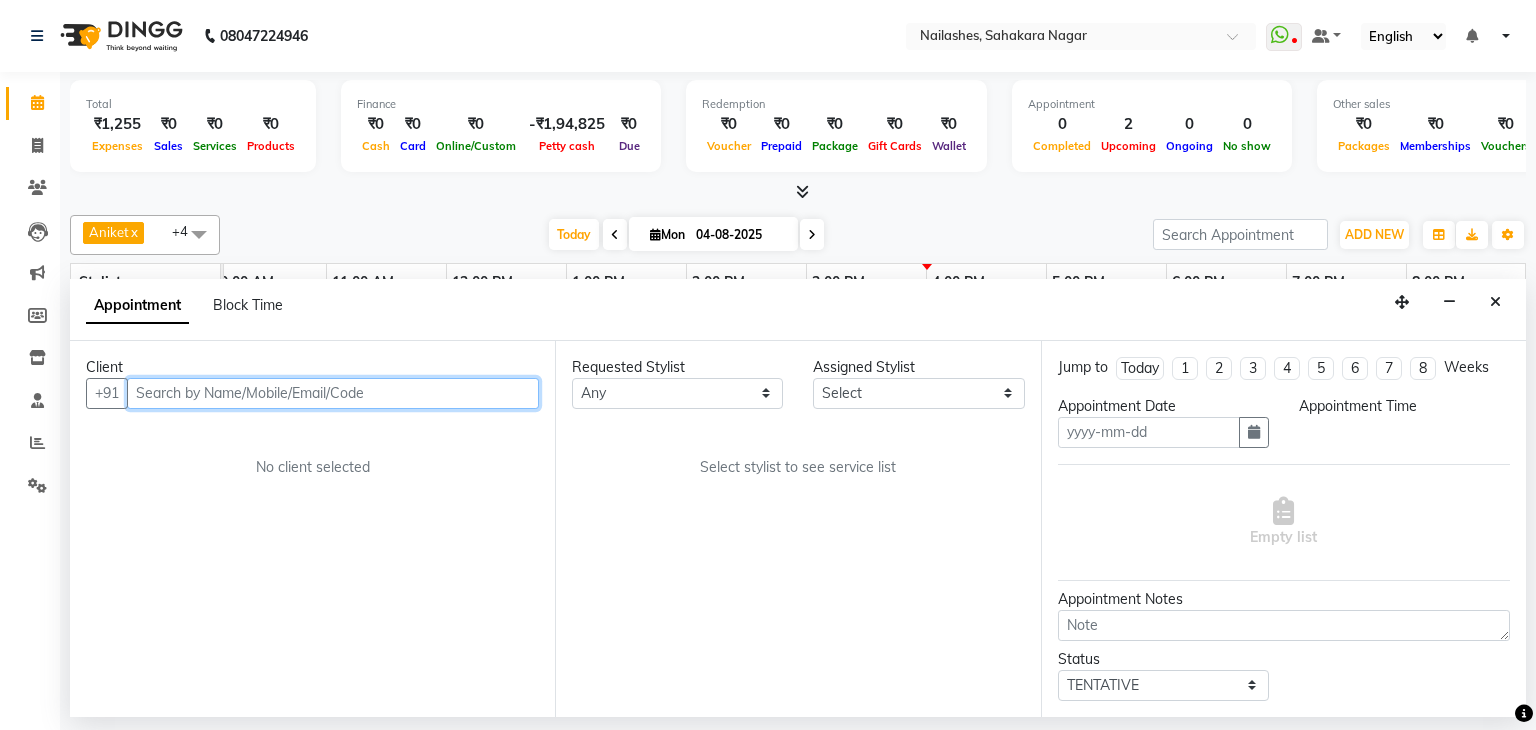 type on "04-08-2025" 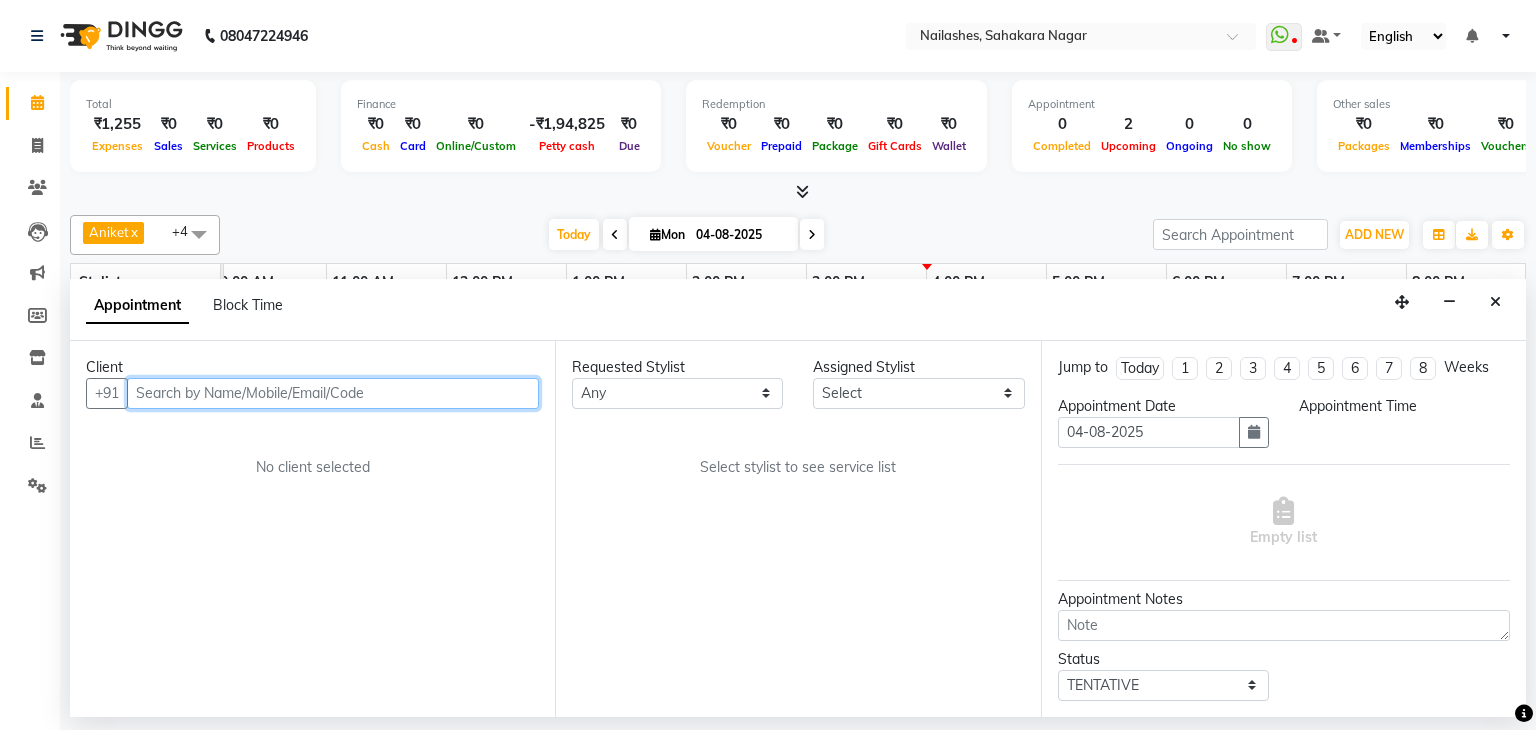 select on "885" 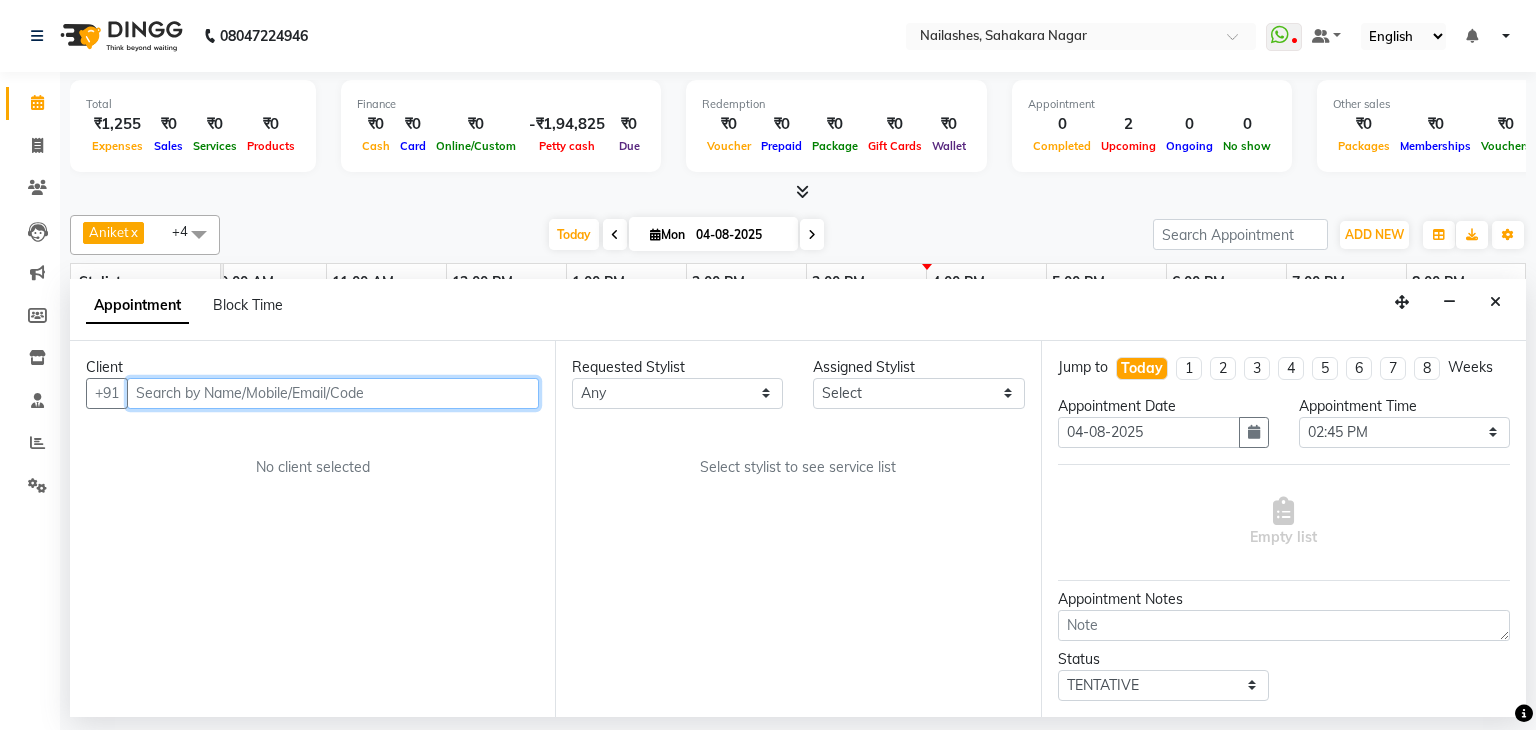 scroll, scrollTop: 0, scrollLeft: 0, axis: both 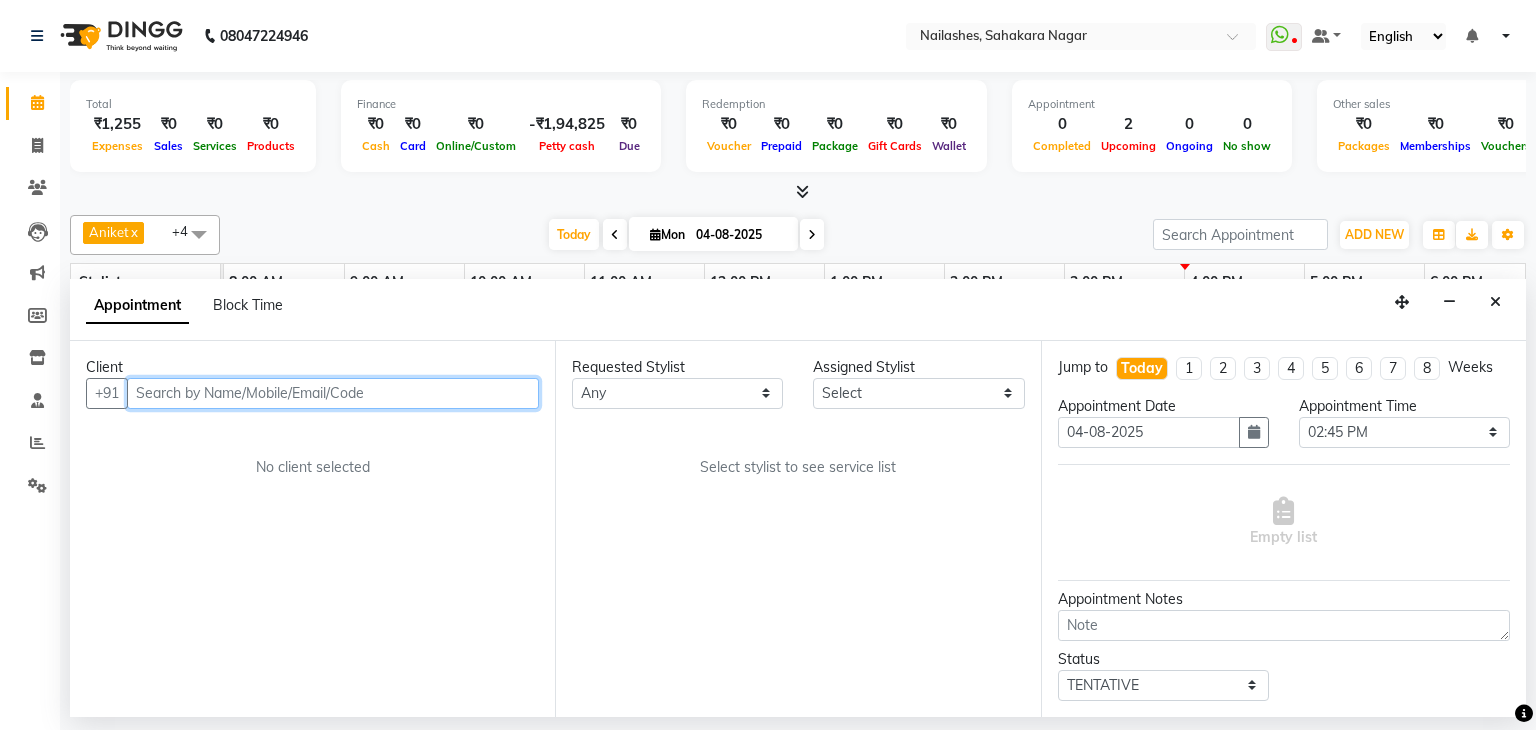 select on "81777" 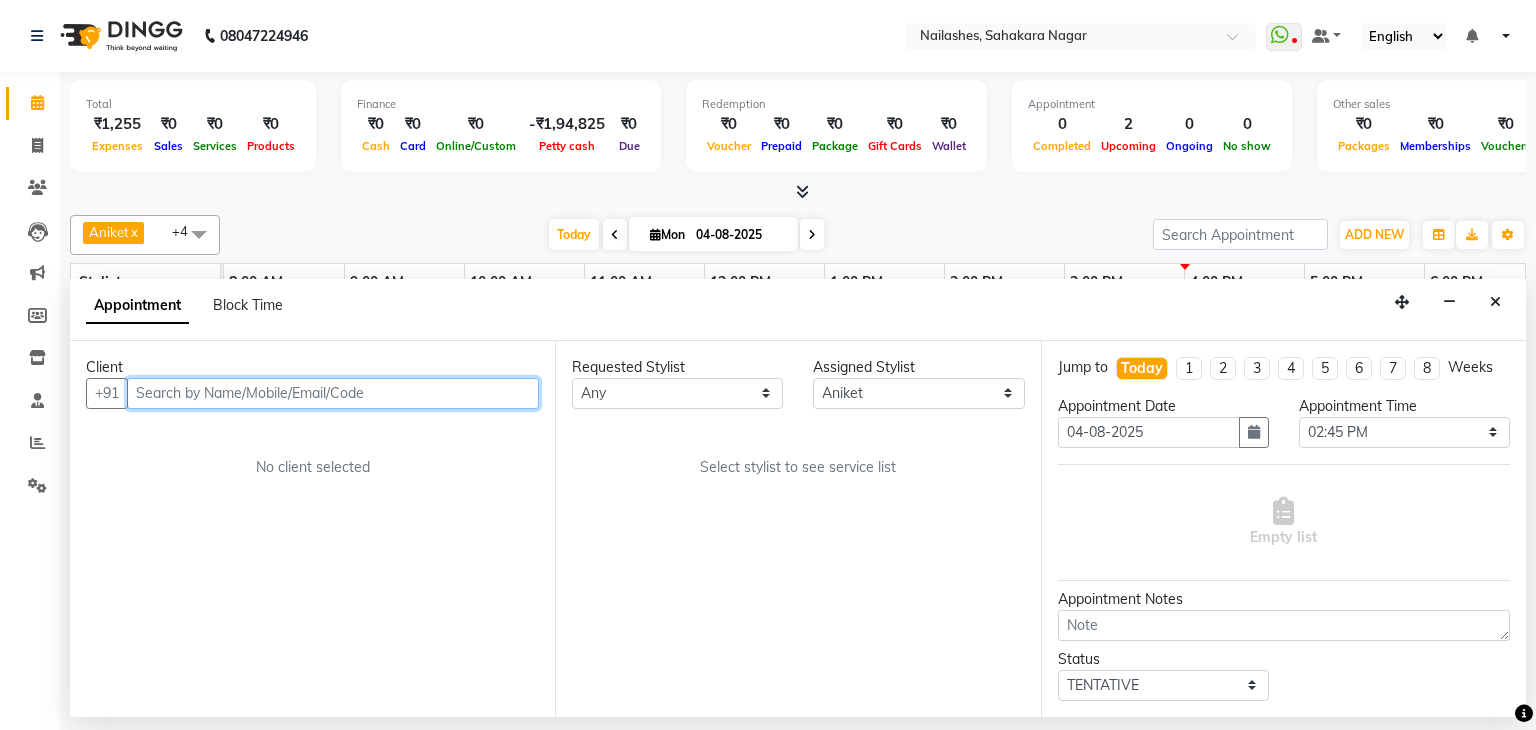 select on "3204" 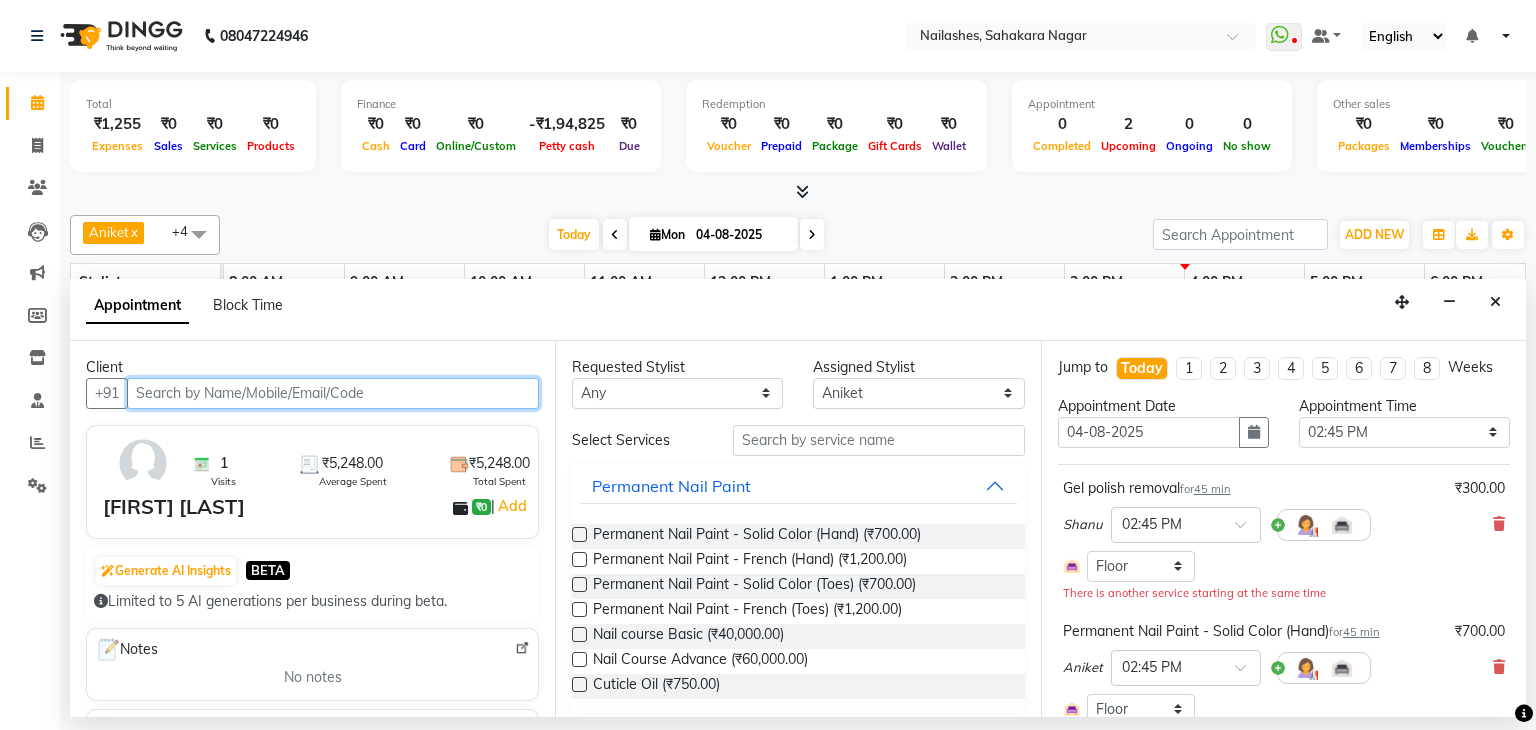 scroll, scrollTop: 0, scrollLeft: 258, axis: horizontal 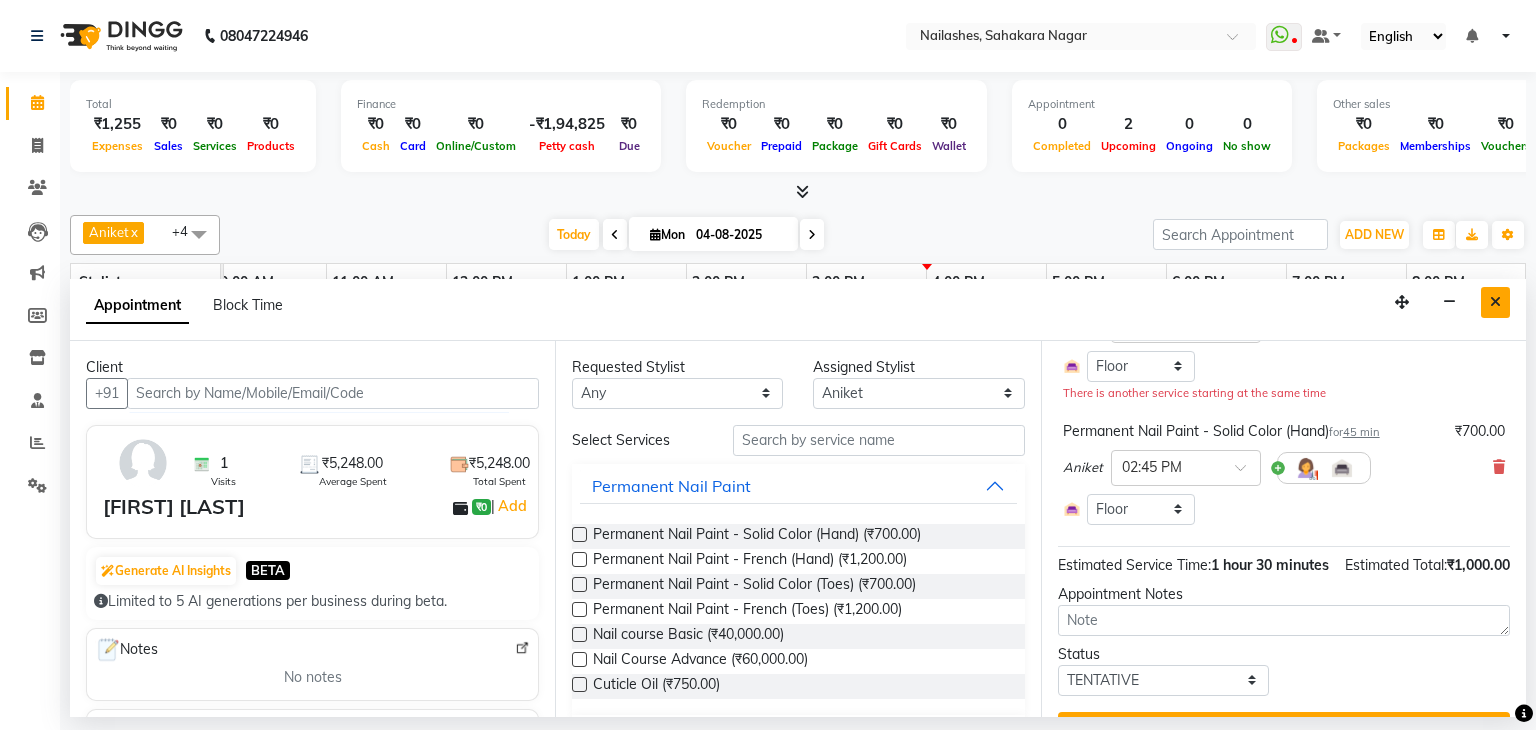 click at bounding box center (1495, 302) 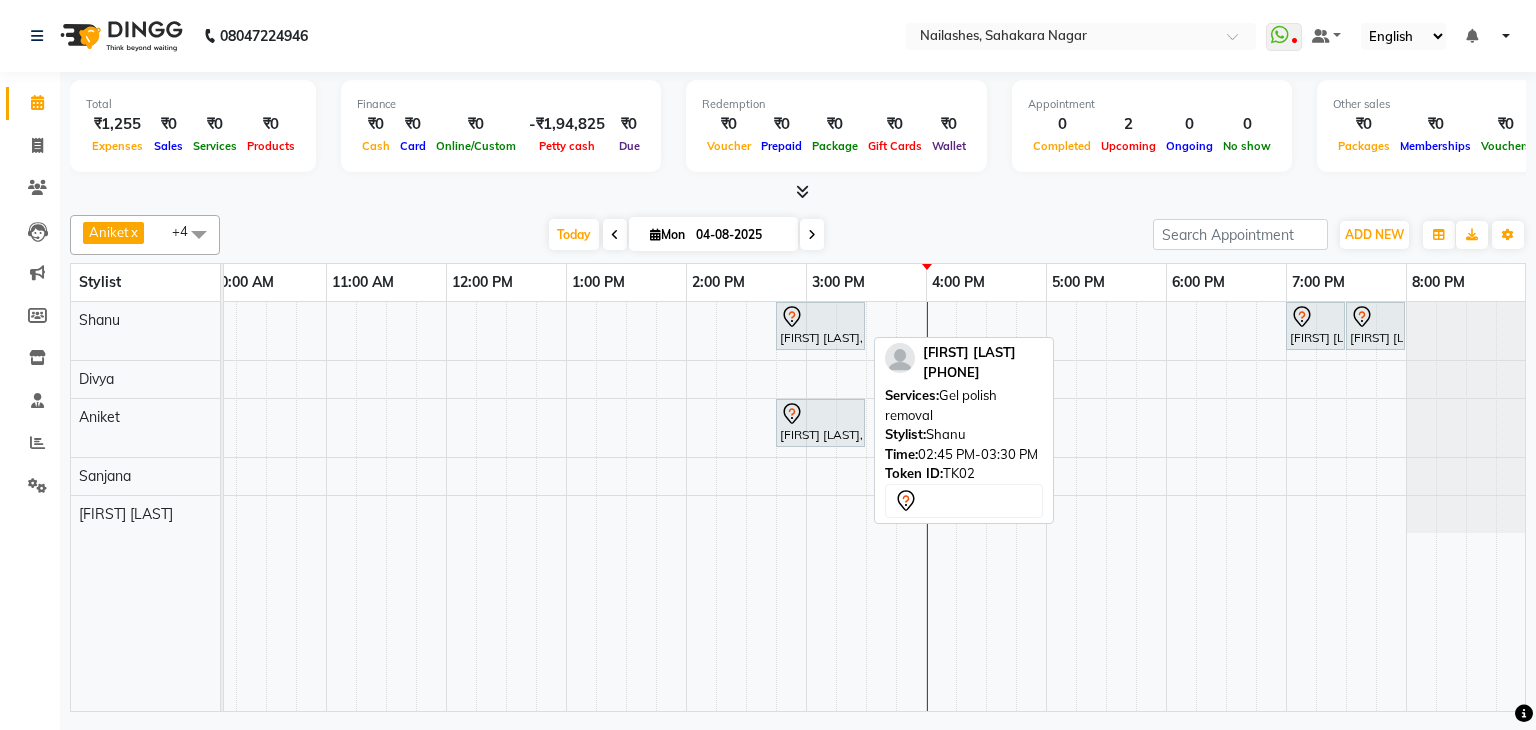 click at bounding box center (864, 326) 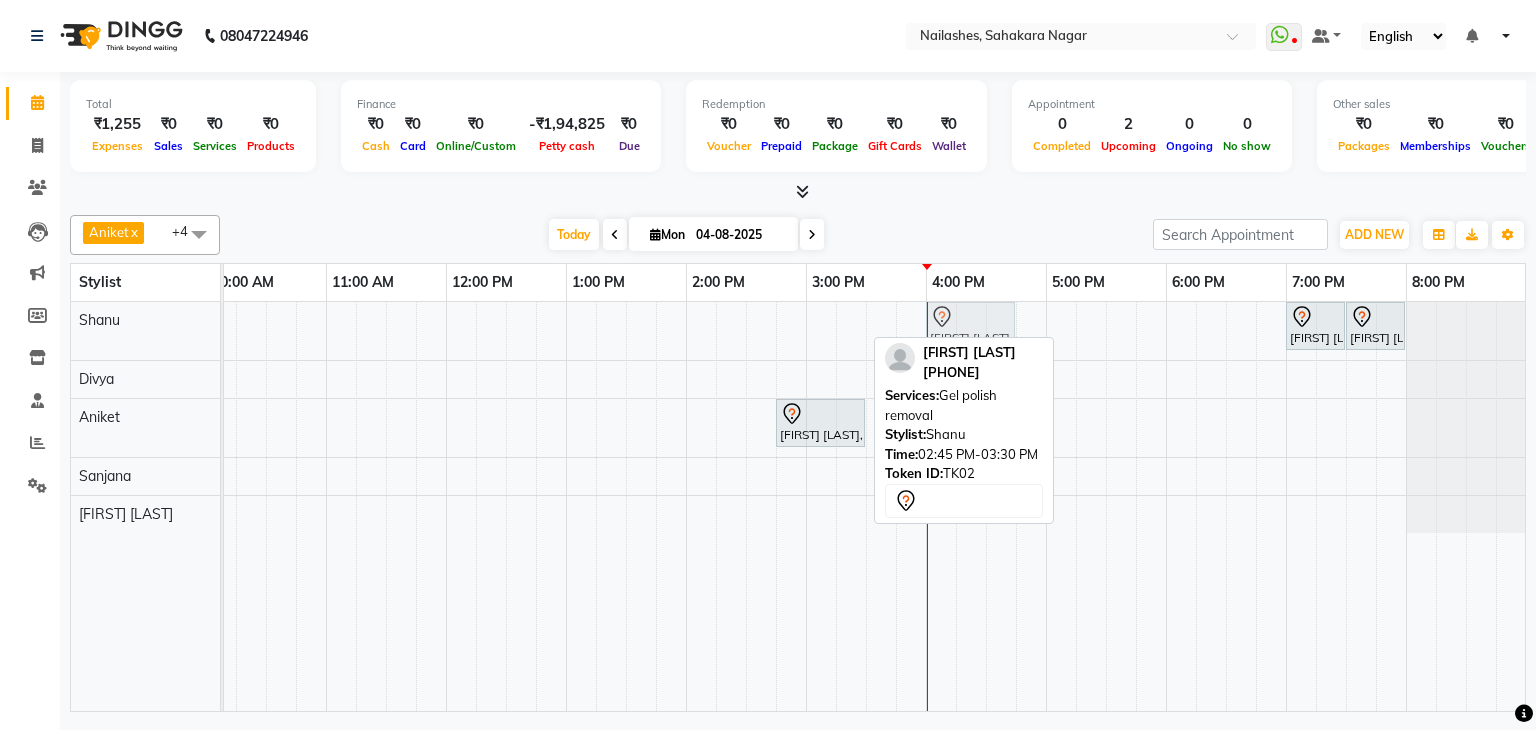 drag, startPoint x: 807, startPoint y: 305, endPoint x: 952, endPoint y: 334, distance: 147.87157 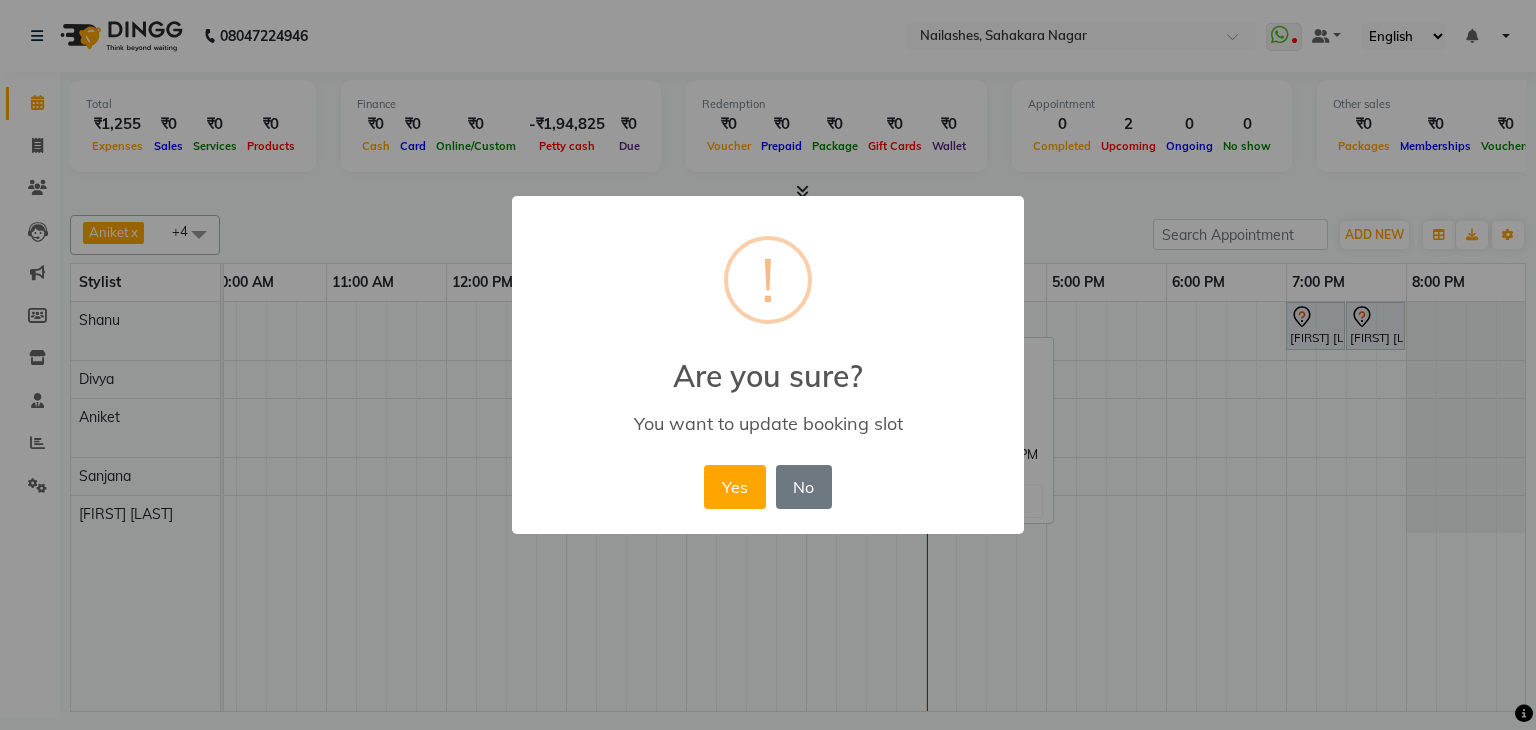 drag, startPoint x: 740, startPoint y: 484, endPoint x: 956, endPoint y: 328, distance: 266.44324 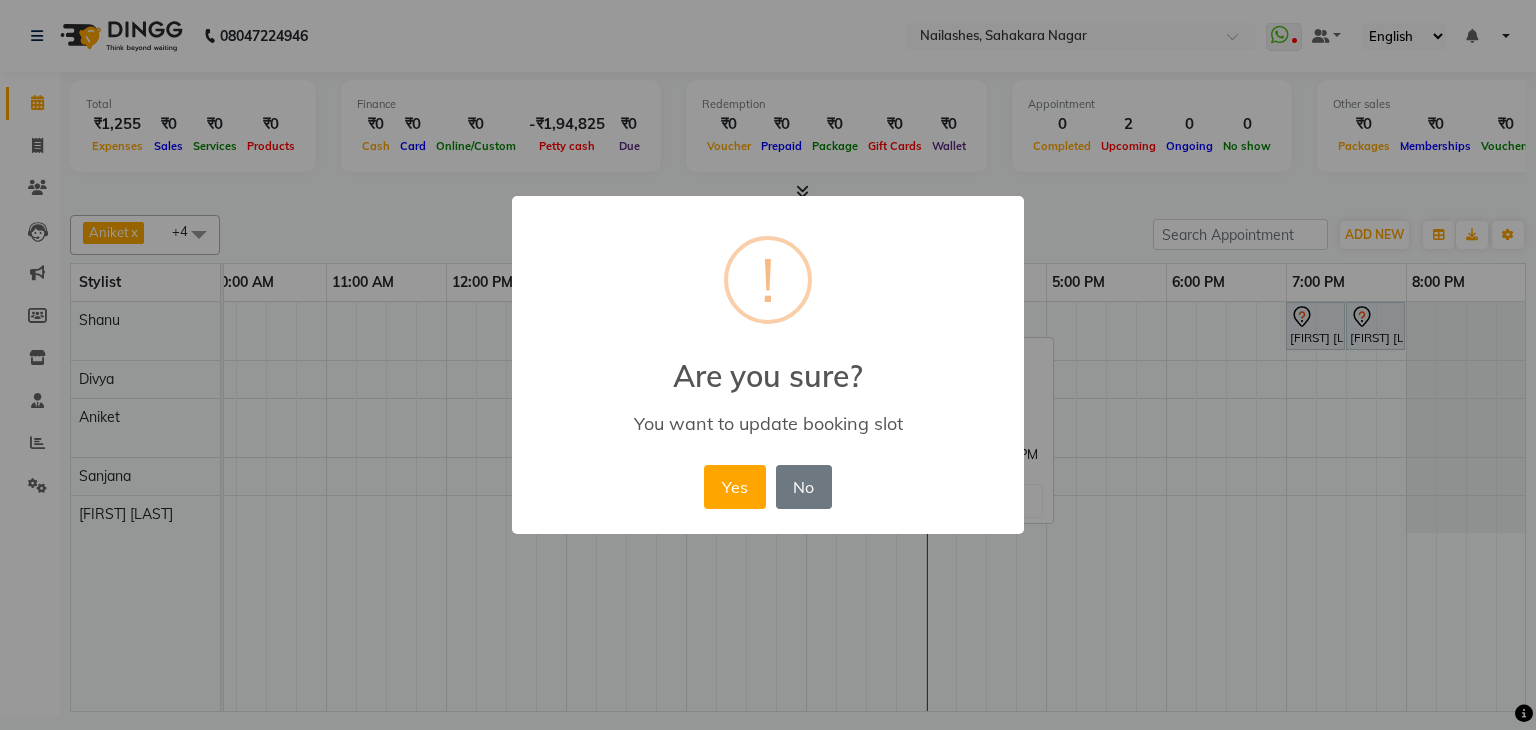 click on "Yes" at bounding box center (734, 487) 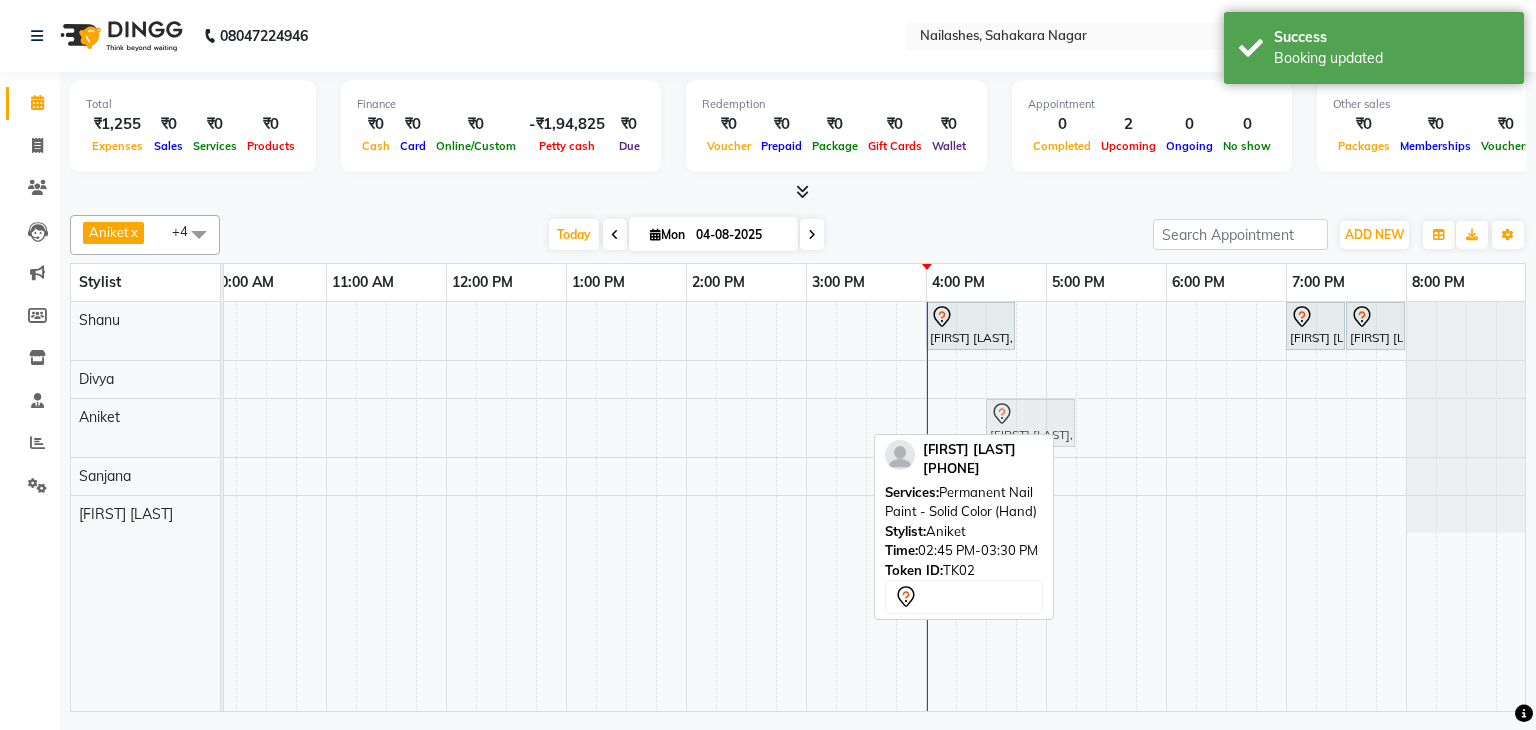 drag, startPoint x: 825, startPoint y: 425, endPoint x: 1041, endPoint y: 429, distance: 216.03703 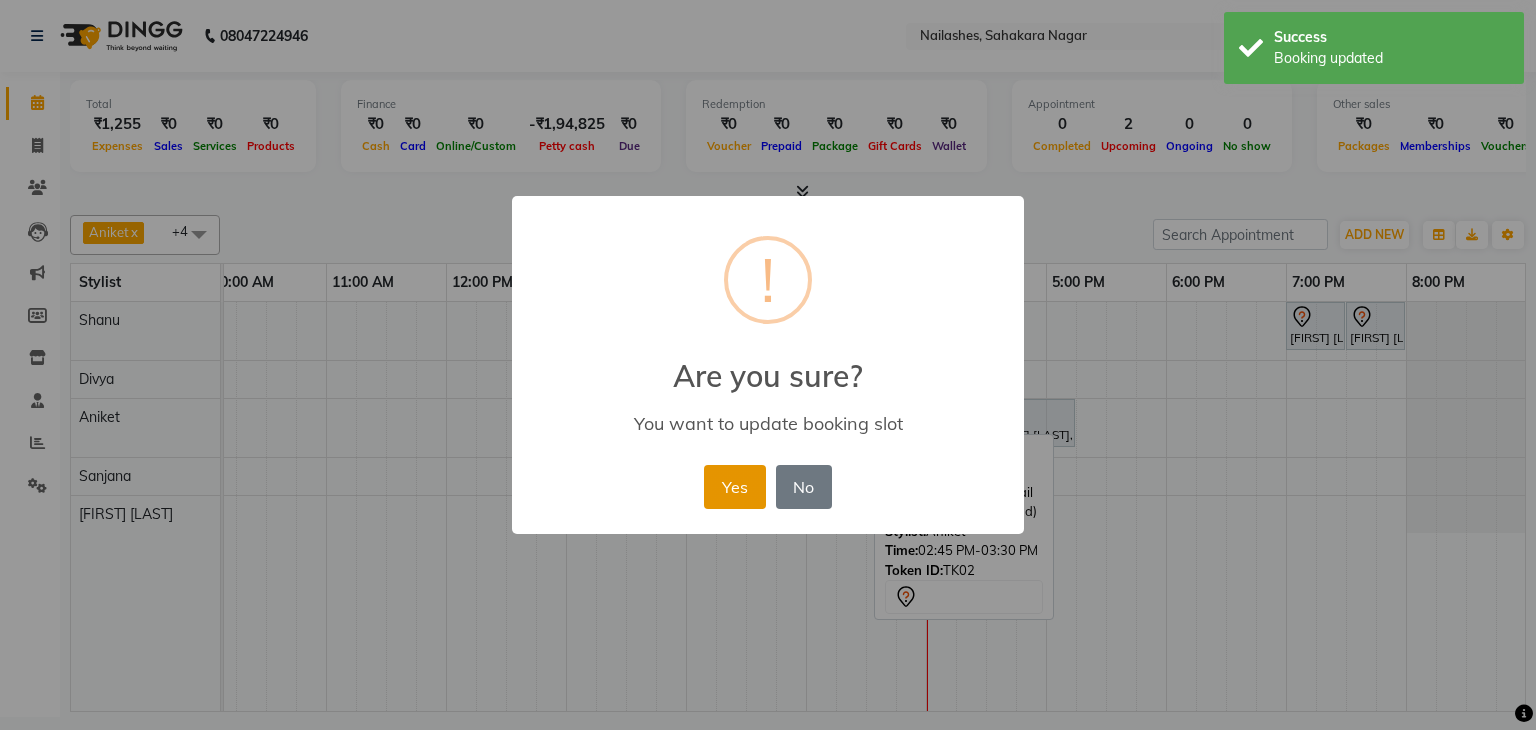 drag, startPoint x: 728, startPoint y: 485, endPoint x: 1104, endPoint y: 295, distance: 421.279 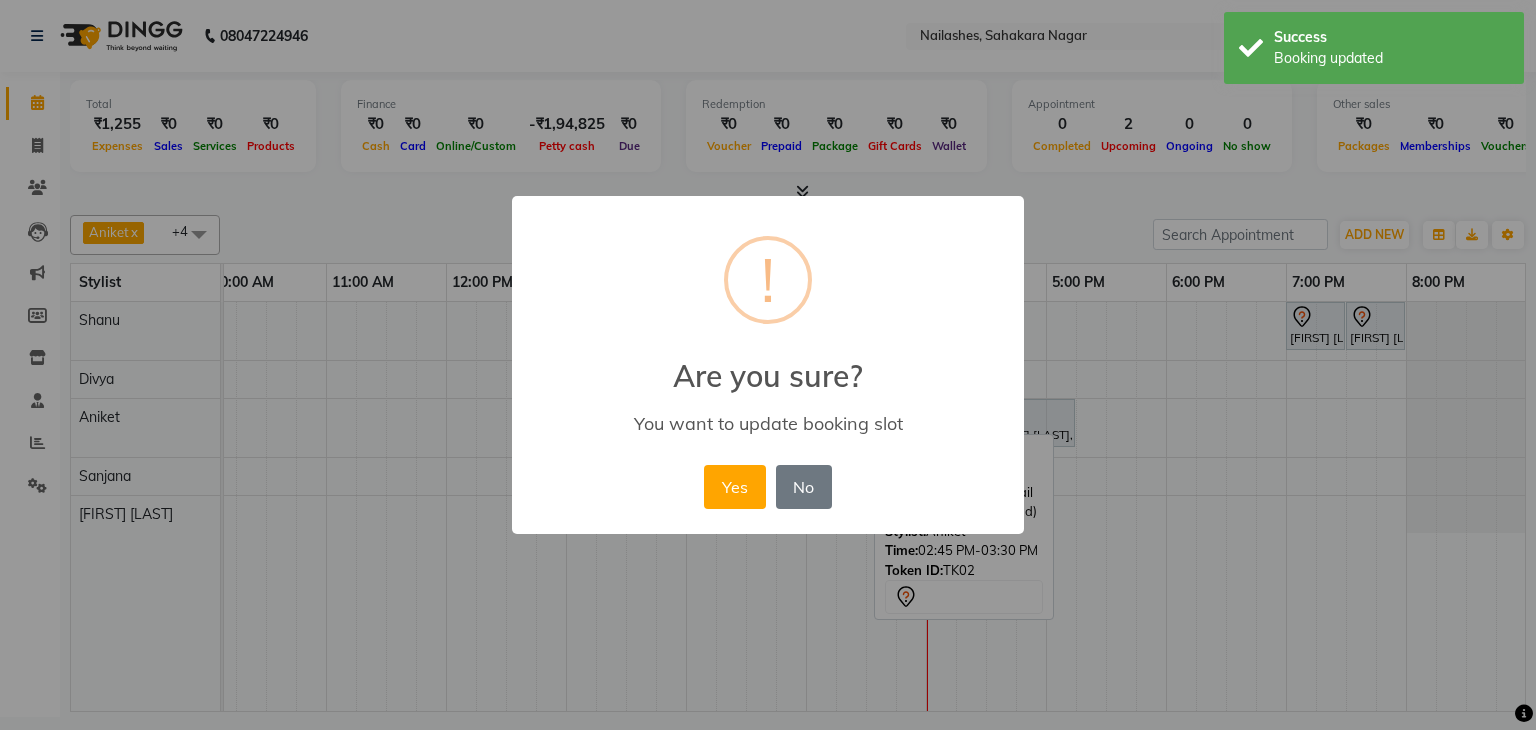 click on "Yes" at bounding box center (734, 487) 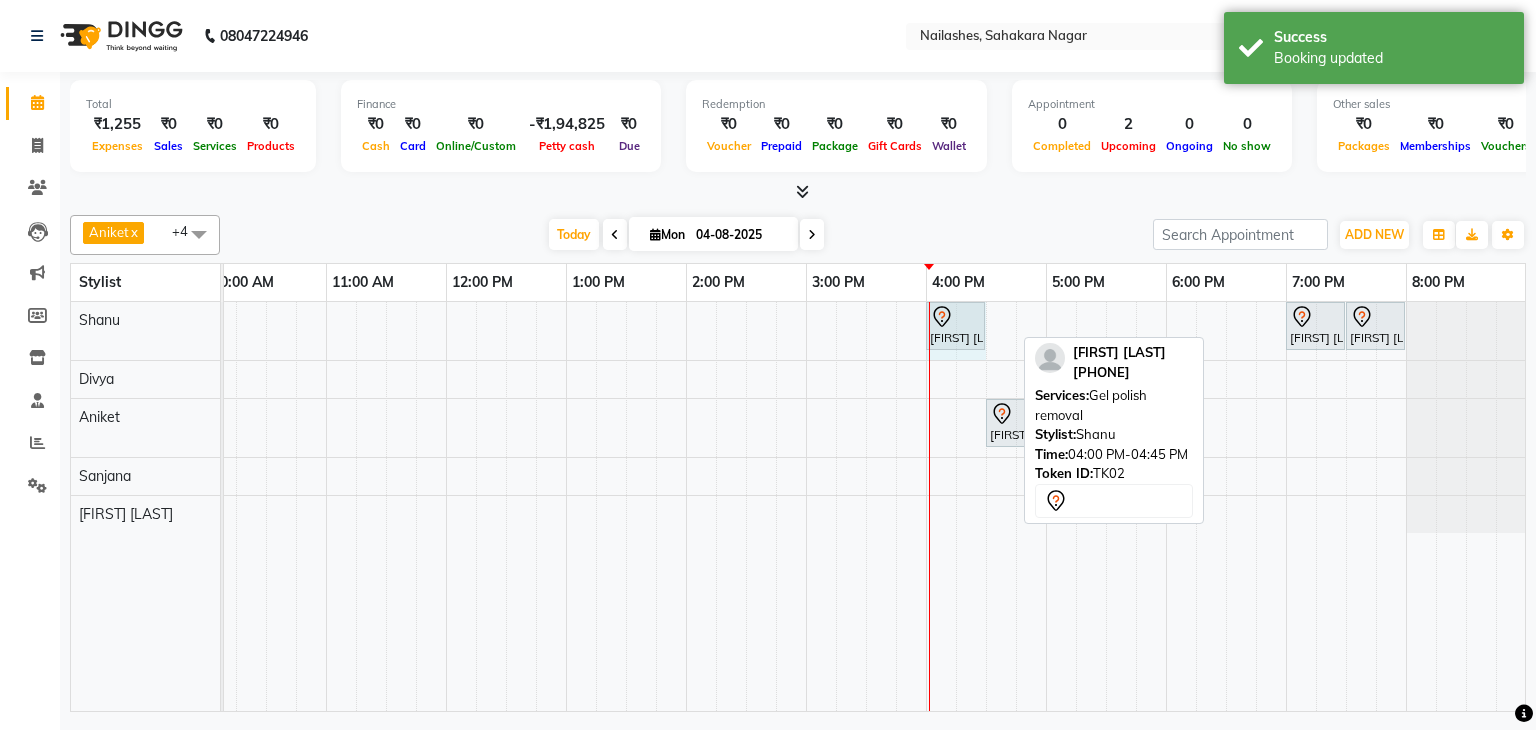 drag, startPoint x: 1009, startPoint y: 327, endPoint x: 985, endPoint y: 405, distance: 81.608826 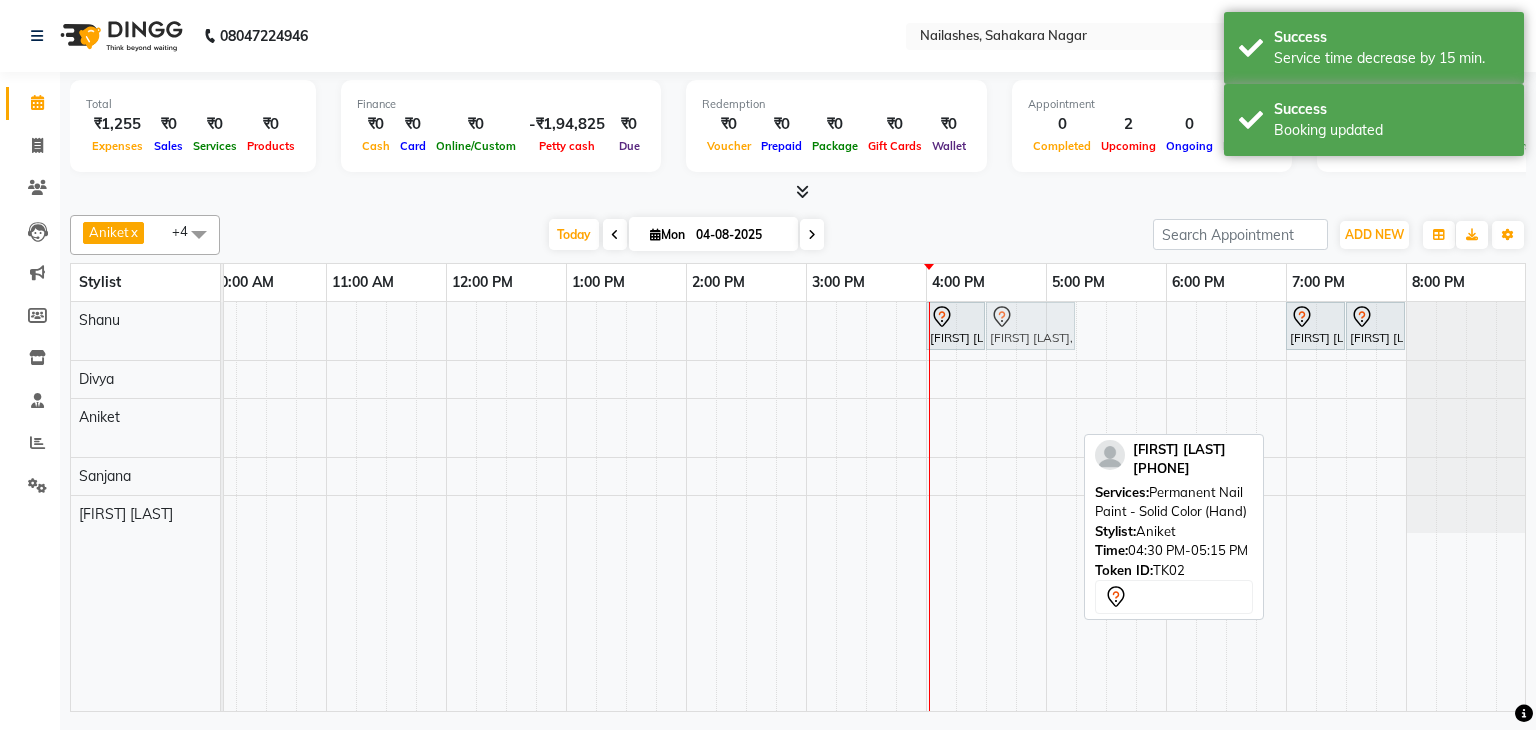 drag, startPoint x: 1041, startPoint y: 433, endPoint x: 1037, endPoint y: 357, distance: 76.105194 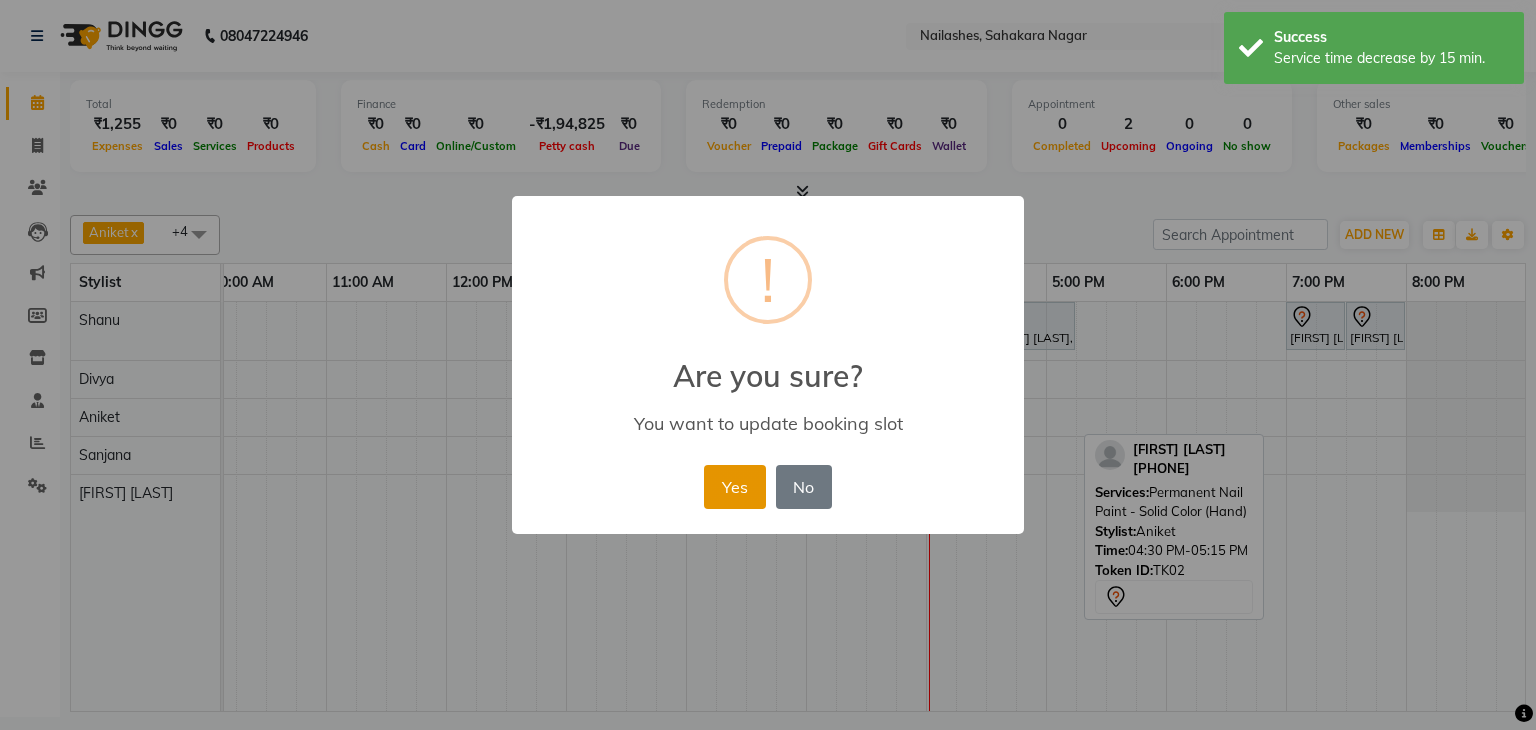 click on "Yes" at bounding box center [734, 487] 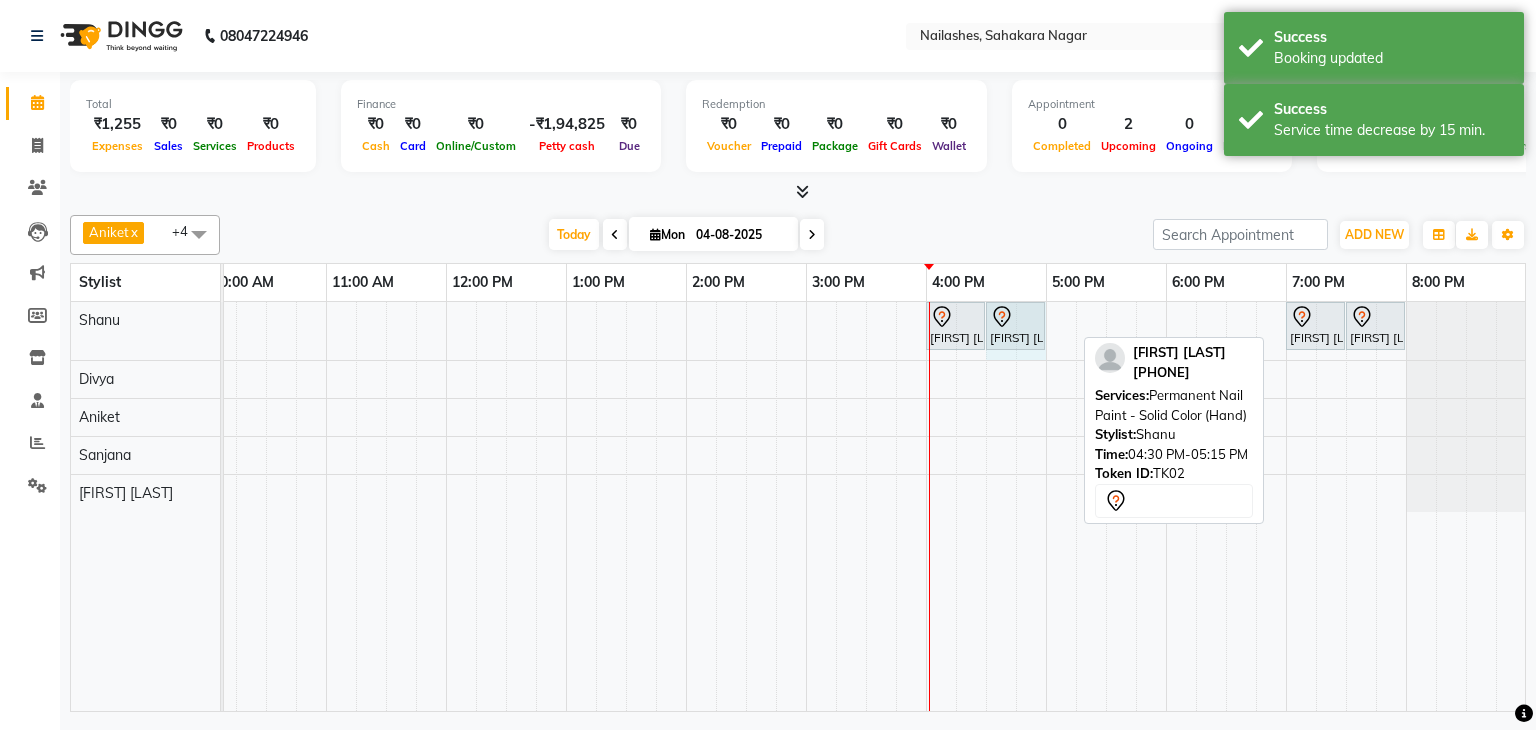 drag, startPoint x: 1072, startPoint y: 327, endPoint x: 1042, endPoint y: 327, distance: 30 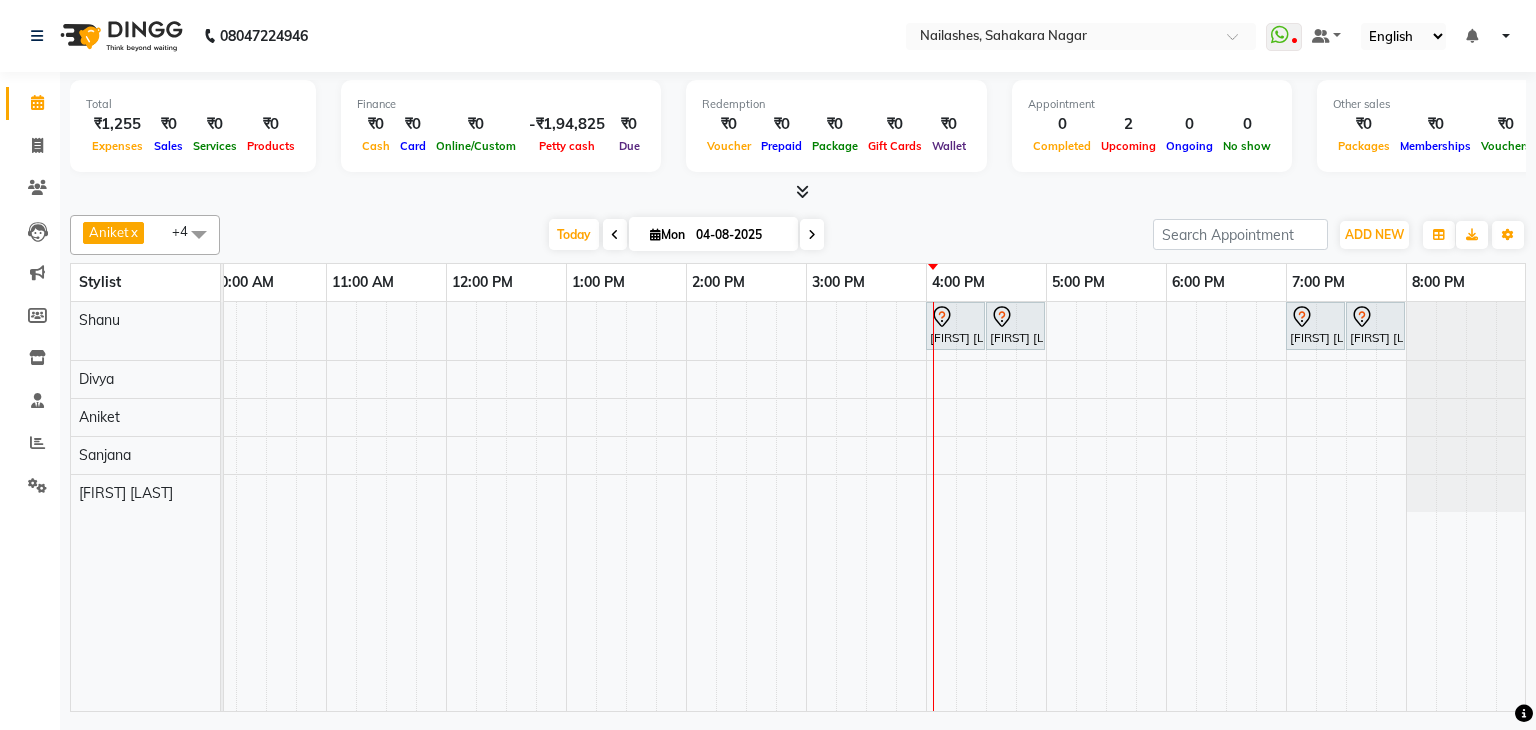 click on "[FIRST] x [FIRST]  x [FIRST]  x [FIRST]  x [FIRST] [LAST]  x +4 Select All [FIRST] [FIRST] [FIRST] [FIRST] [FIRST] [FIRST] [FIRST] [FIRST] [FIRST] [FIRST] [FIRST] [FIRST] [FIRST] [FIRST] [FIRST] Today  Mon 04-08-2025 Toggle Dropdown Add Appointment Add Invoice Add Expense Add Attendance Add Client Add Transaction Toggle Dropdown Add Appointment Add Invoice Add Expense Add Attendance Add Client ADD NEW Toggle Dropdown Add Appointment Add Invoice Add Expense Add Attendance Add Client Add Transaction [FIRST]  x [FIRST]  x [FIRST]  x [FIRST]  x [FIRST] [LAST]  x +4 Select All [FIRST] [FIRST] [FIRST] [FIRST] [FIRST] [FIRST] [FIRST] [FIRST] [FIRST] [FIRST] [FIRST] [FIRST] [FIRST] [FIRST] [FIRST] Group By  Staff View   Room View  View as Vertical  Vertical - Week View  Horizontal  Horizontal - Week View  List  Toggle Dropdown Calendar Settings Manage Tags   Arrange Stylists   Reset Stylists  Full Screen  Show Available Stylist  Appointment Form Zoom 100%" at bounding box center [798, 235] 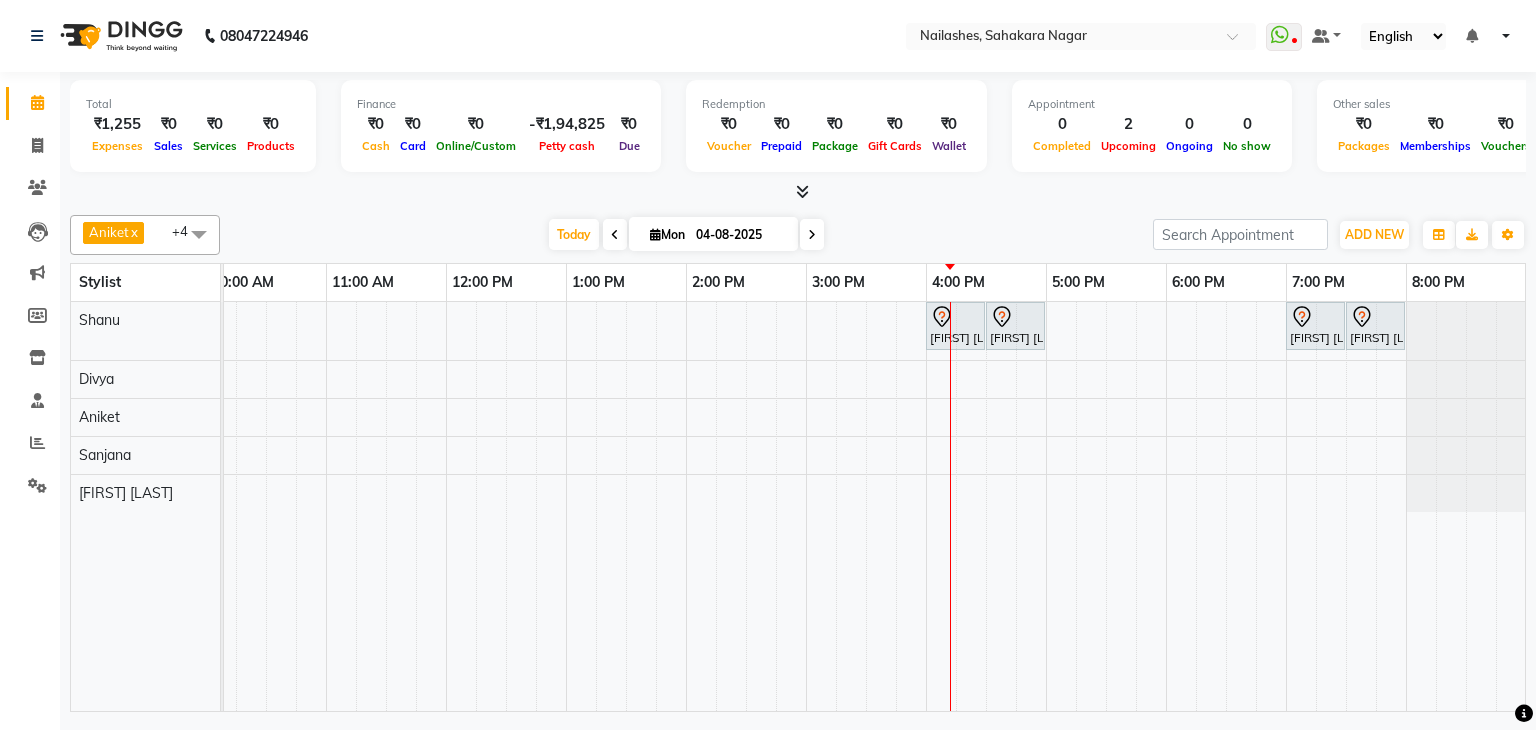 scroll, scrollTop: 0, scrollLeft: 0, axis: both 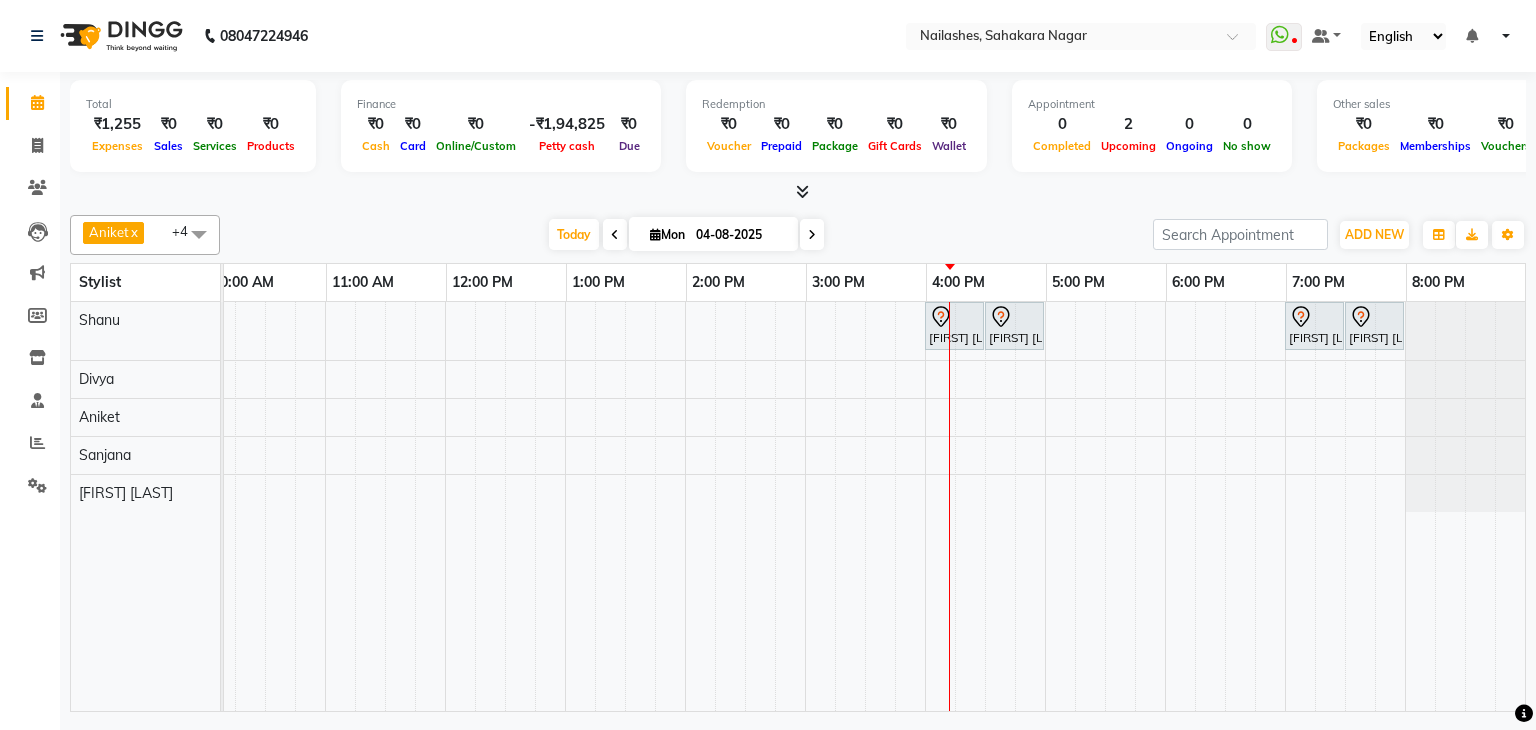 drag, startPoint x: 1074, startPoint y: 693, endPoint x: 787, endPoint y: 693, distance: 287 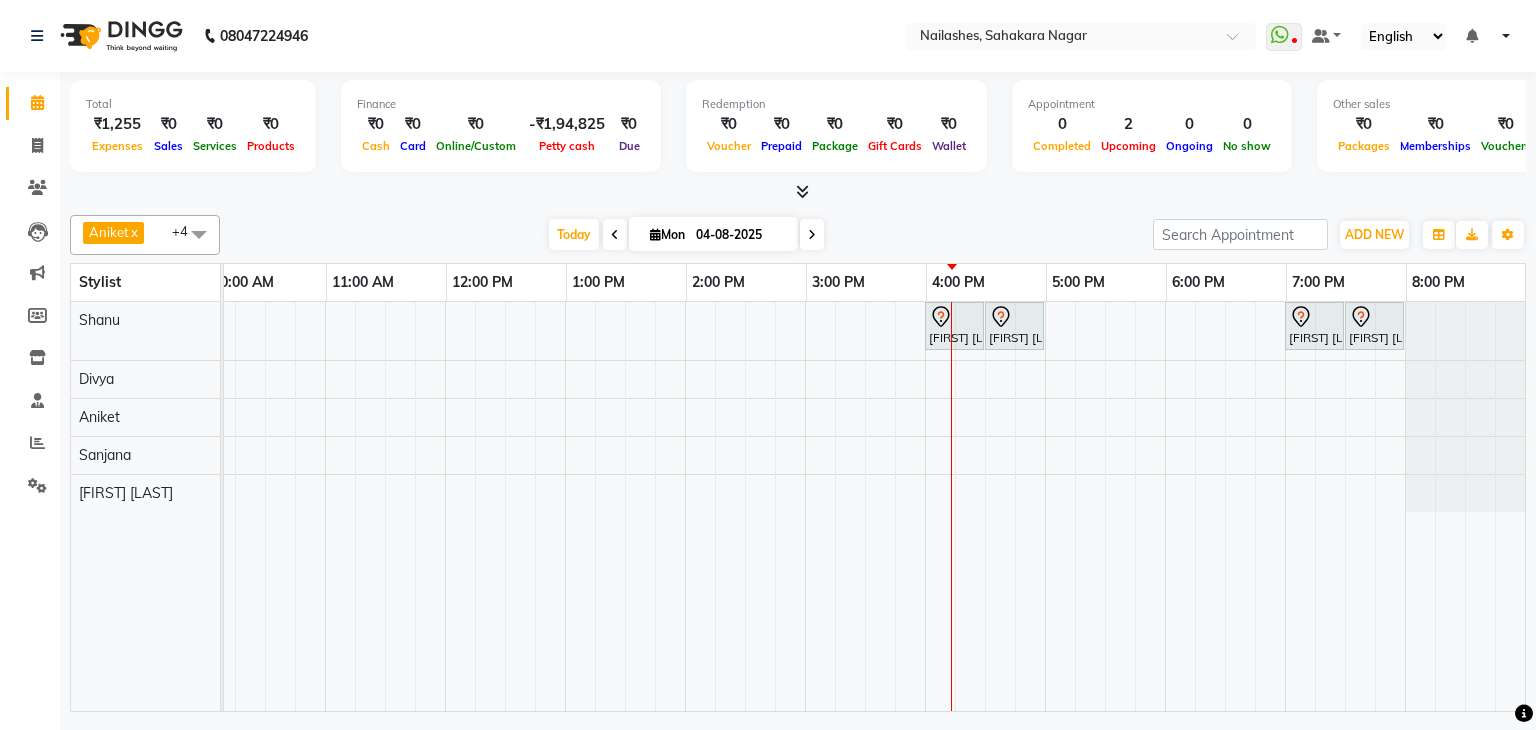 scroll, scrollTop: 0, scrollLeft: 0, axis: both 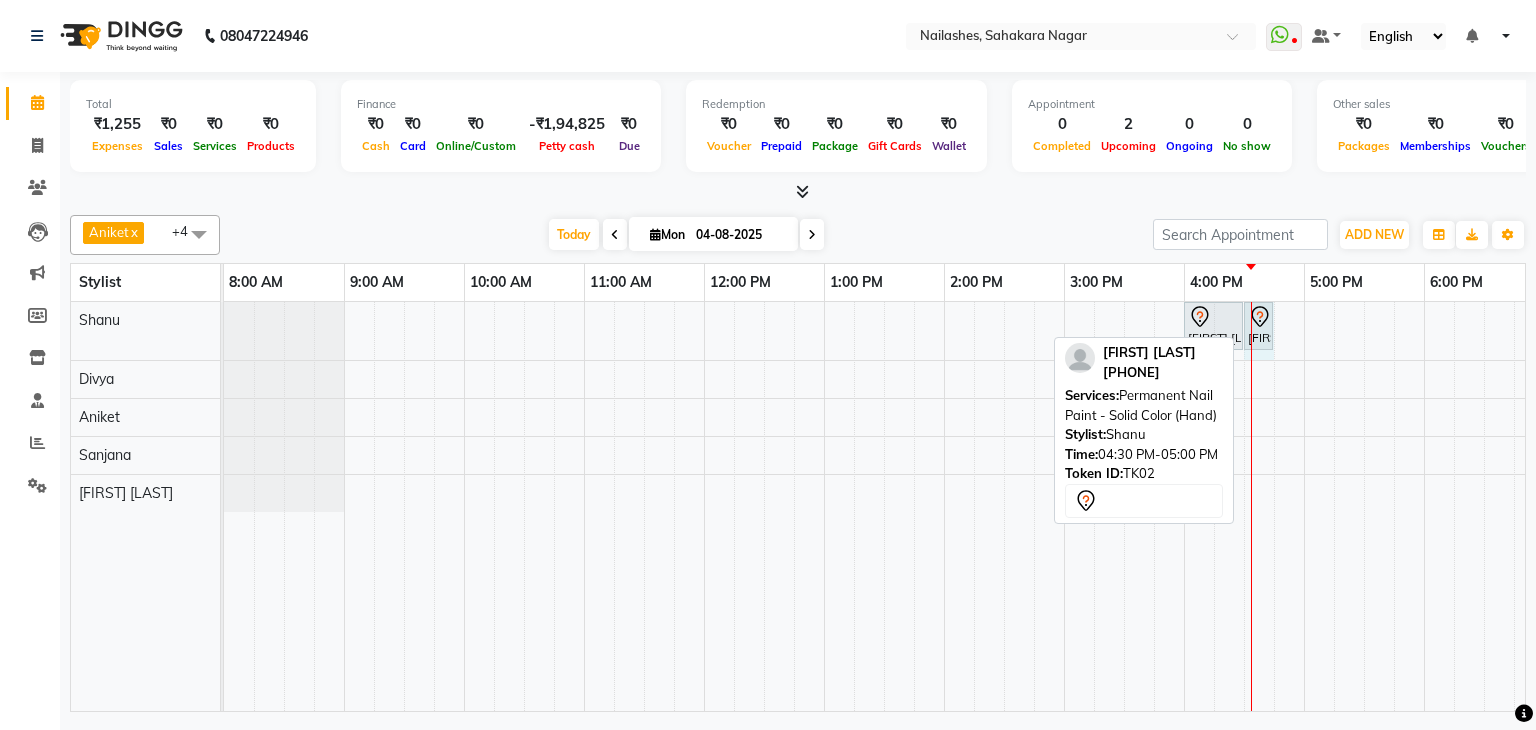 drag, startPoint x: 1300, startPoint y: 323, endPoint x: 1265, endPoint y: 334, distance: 36.687874 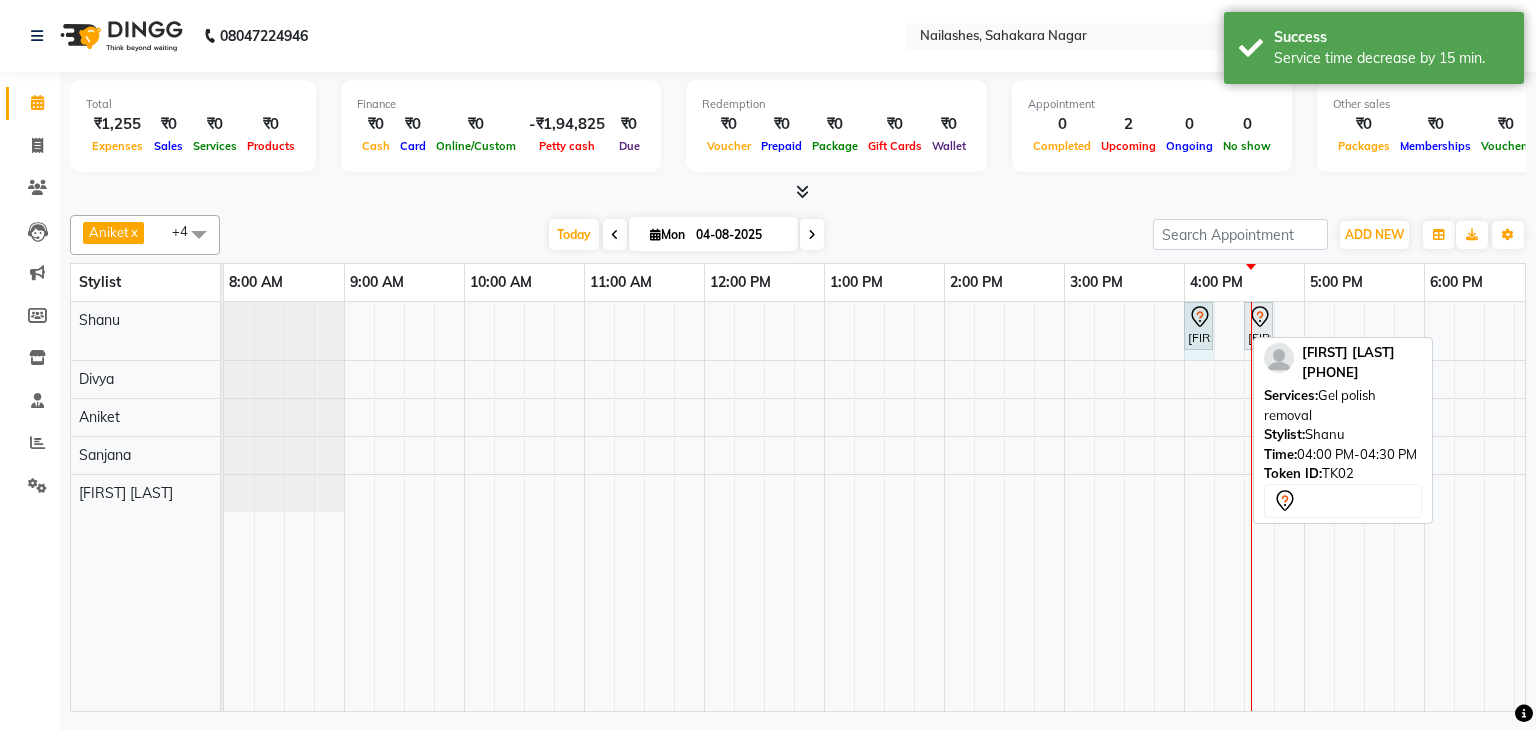 drag, startPoint x: 1240, startPoint y: 321, endPoint x: 1206, endPoint y: 335, distance: 36.769554 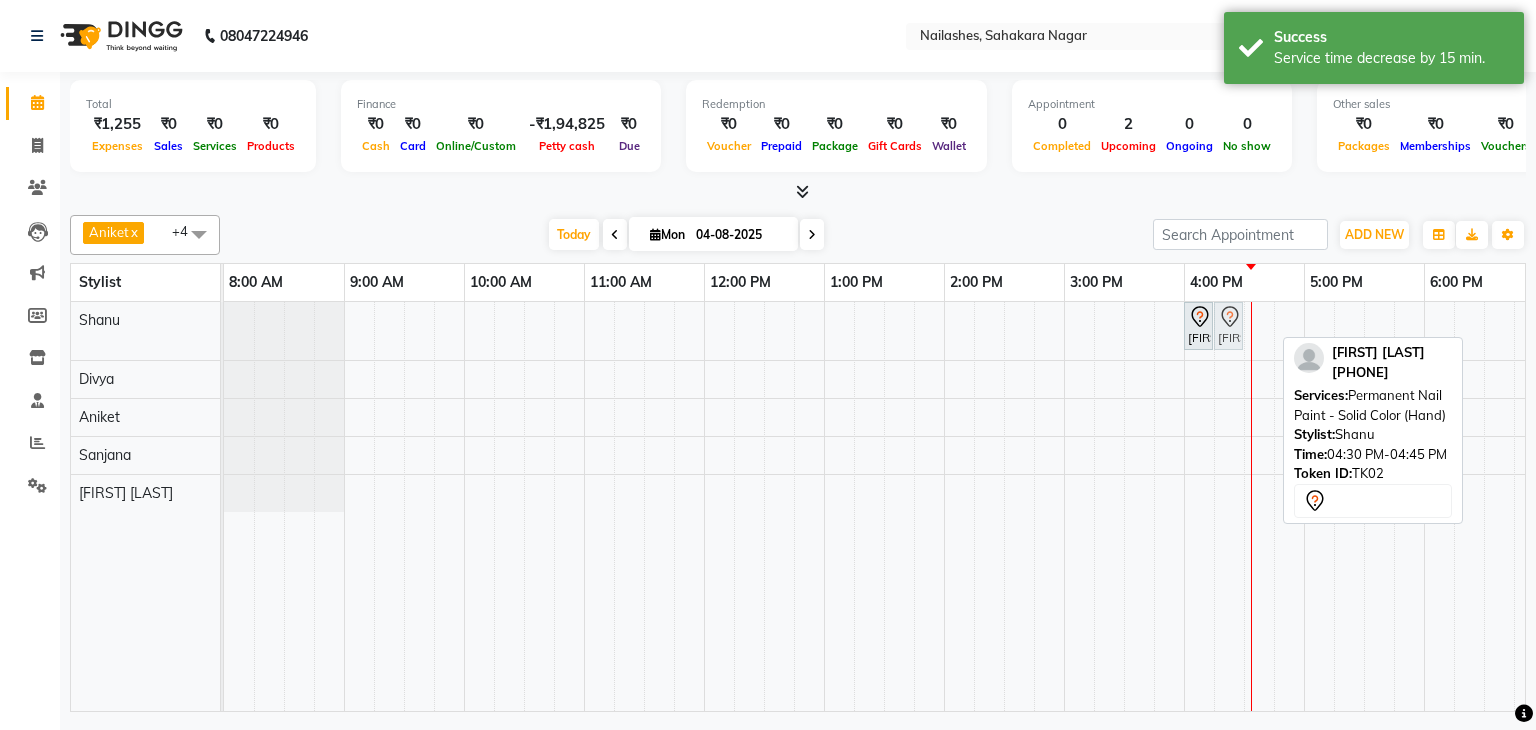 drag, startPoint x: 1255, startPoint y: 325, endPoint x: 1240, endPoint y: 327, distance: 15.132746 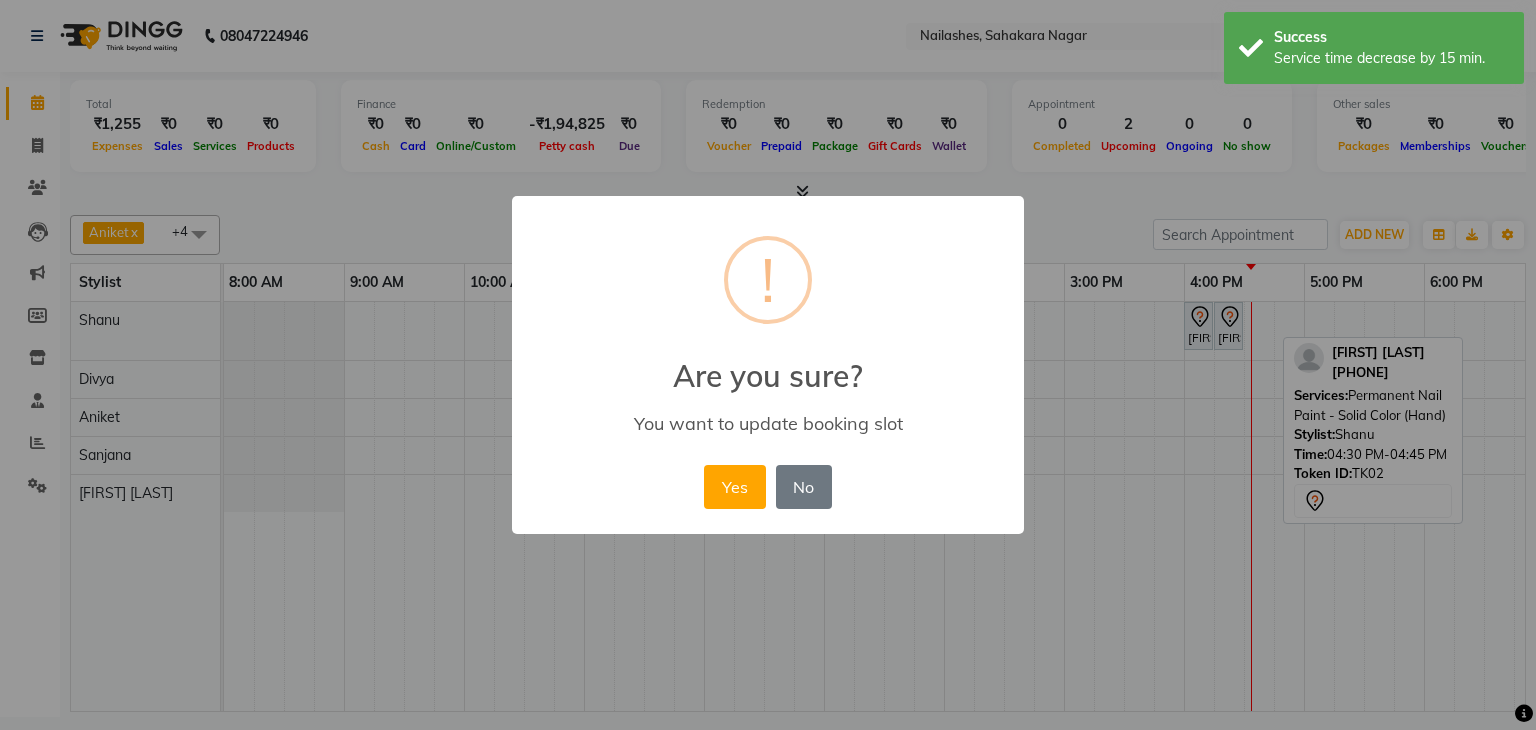 drag, startPoint x: 724, startPoint y: 490, endPoint x: 1197, endPoint y: 326, distance: 500.6246 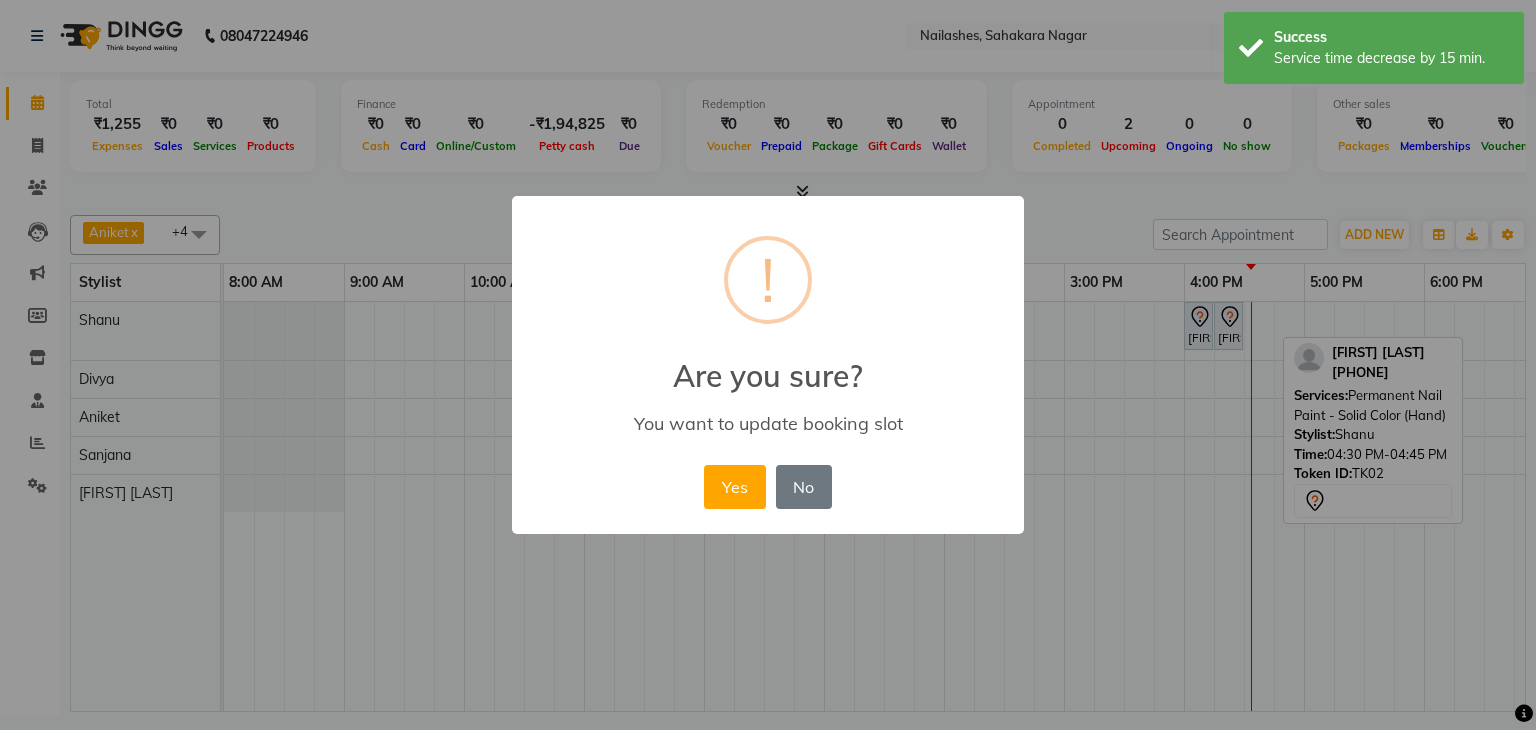 click on "Yes" at bounding box center (734, 487) 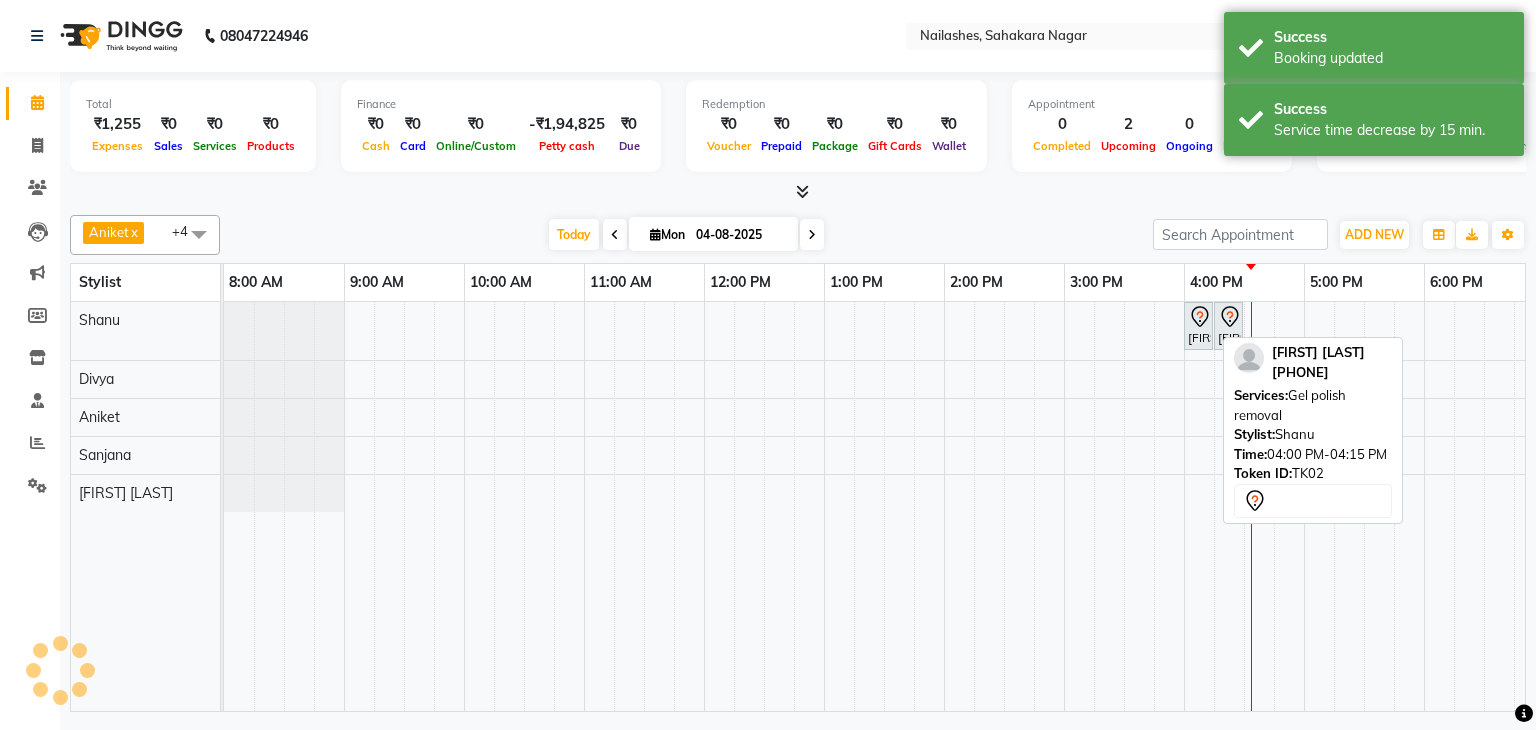 click 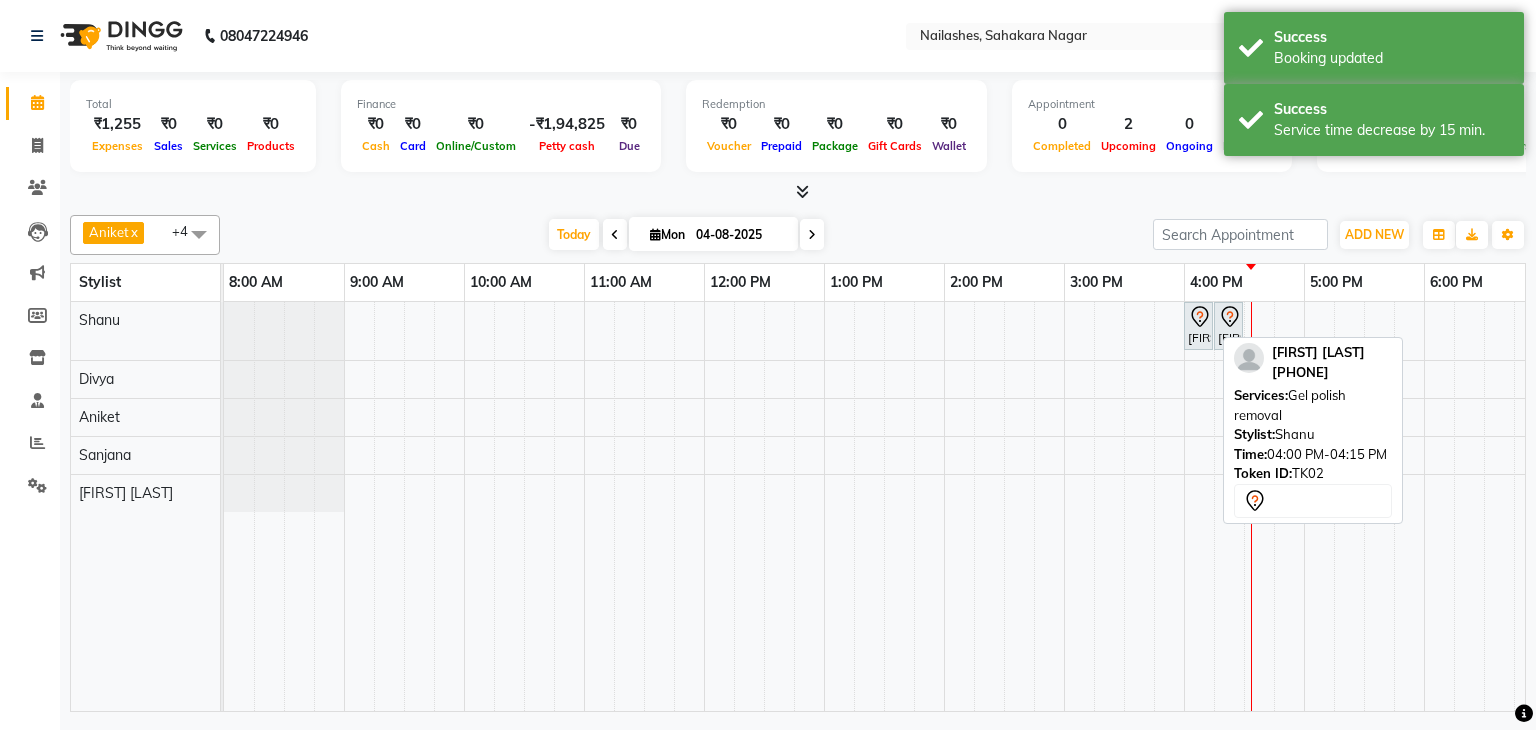 click 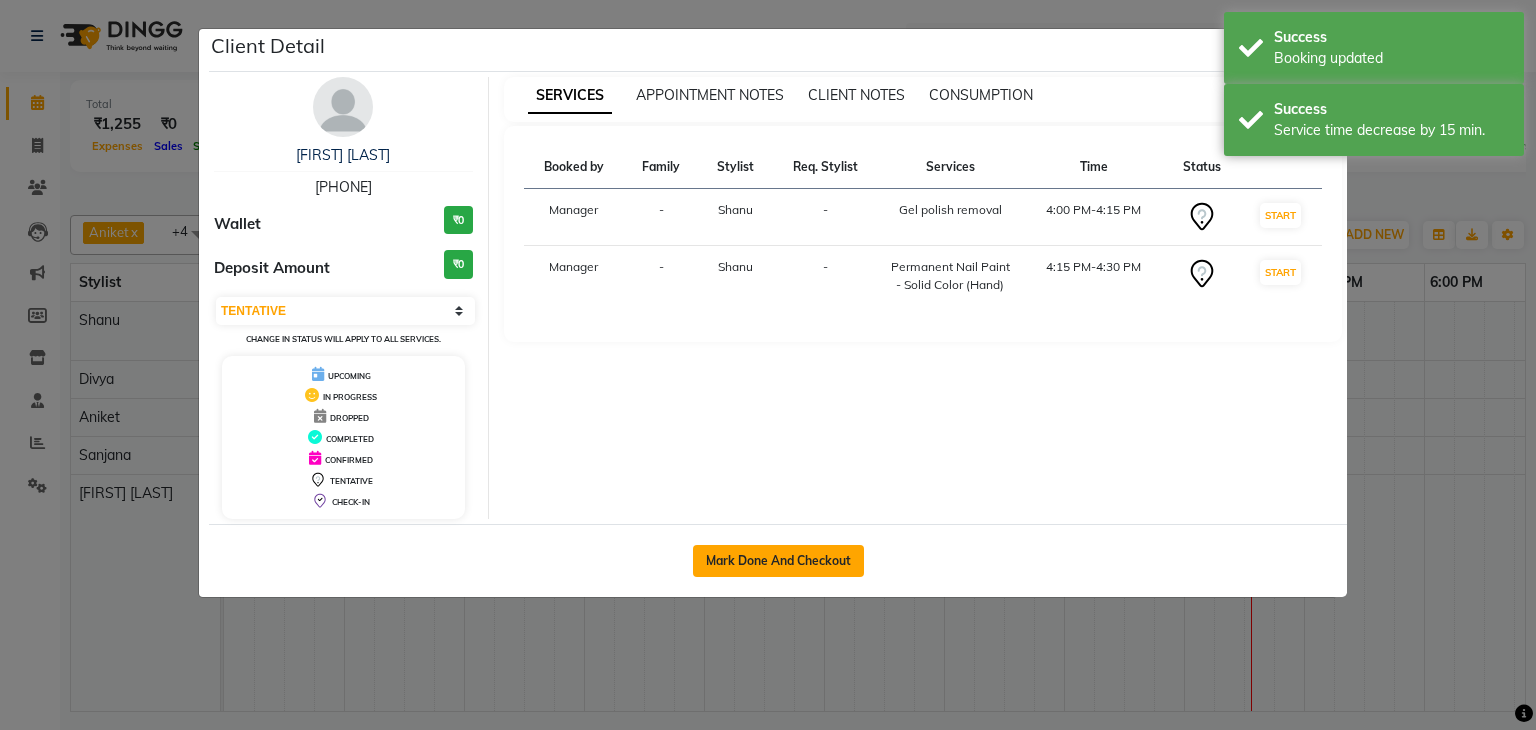 click on "Mark Done And Checkout" 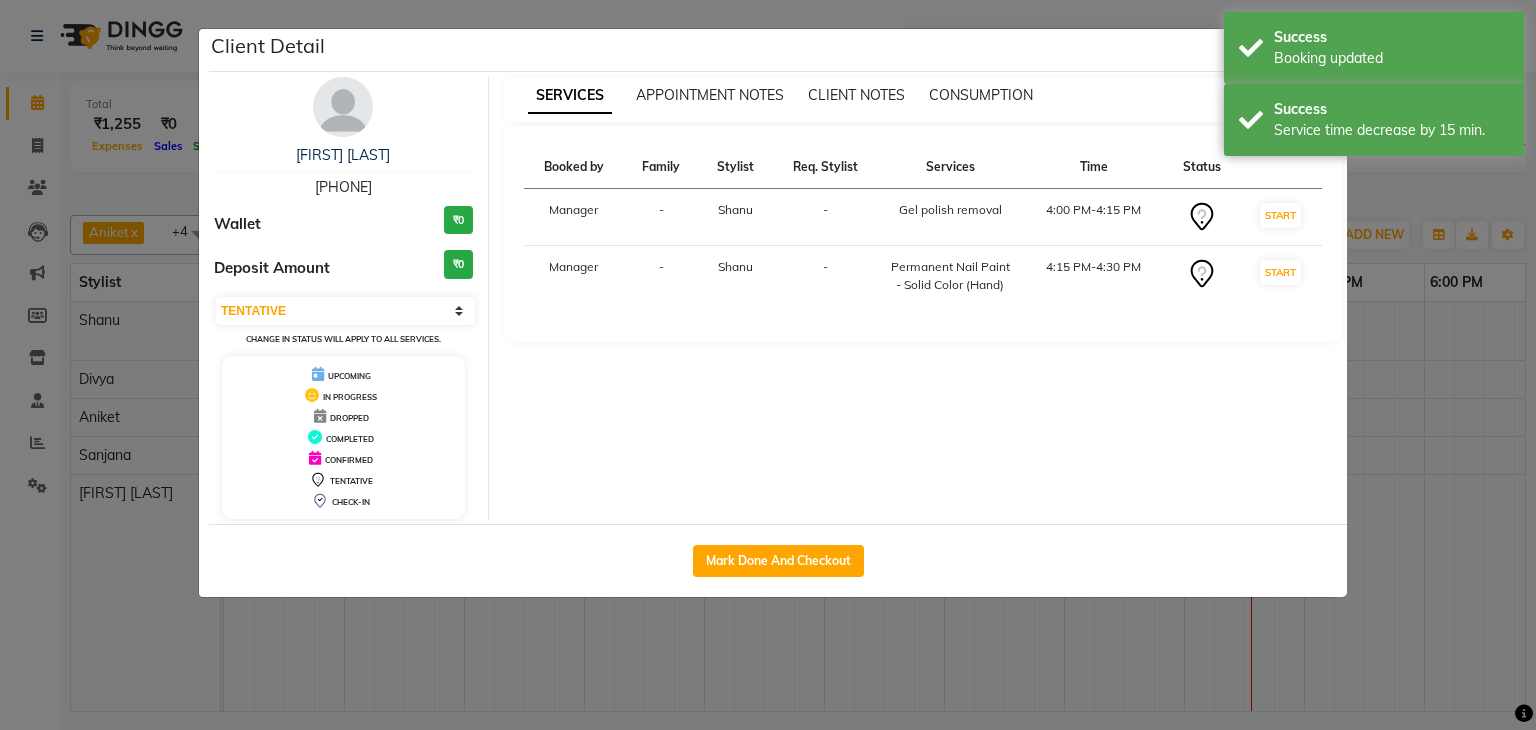 select on "6455" 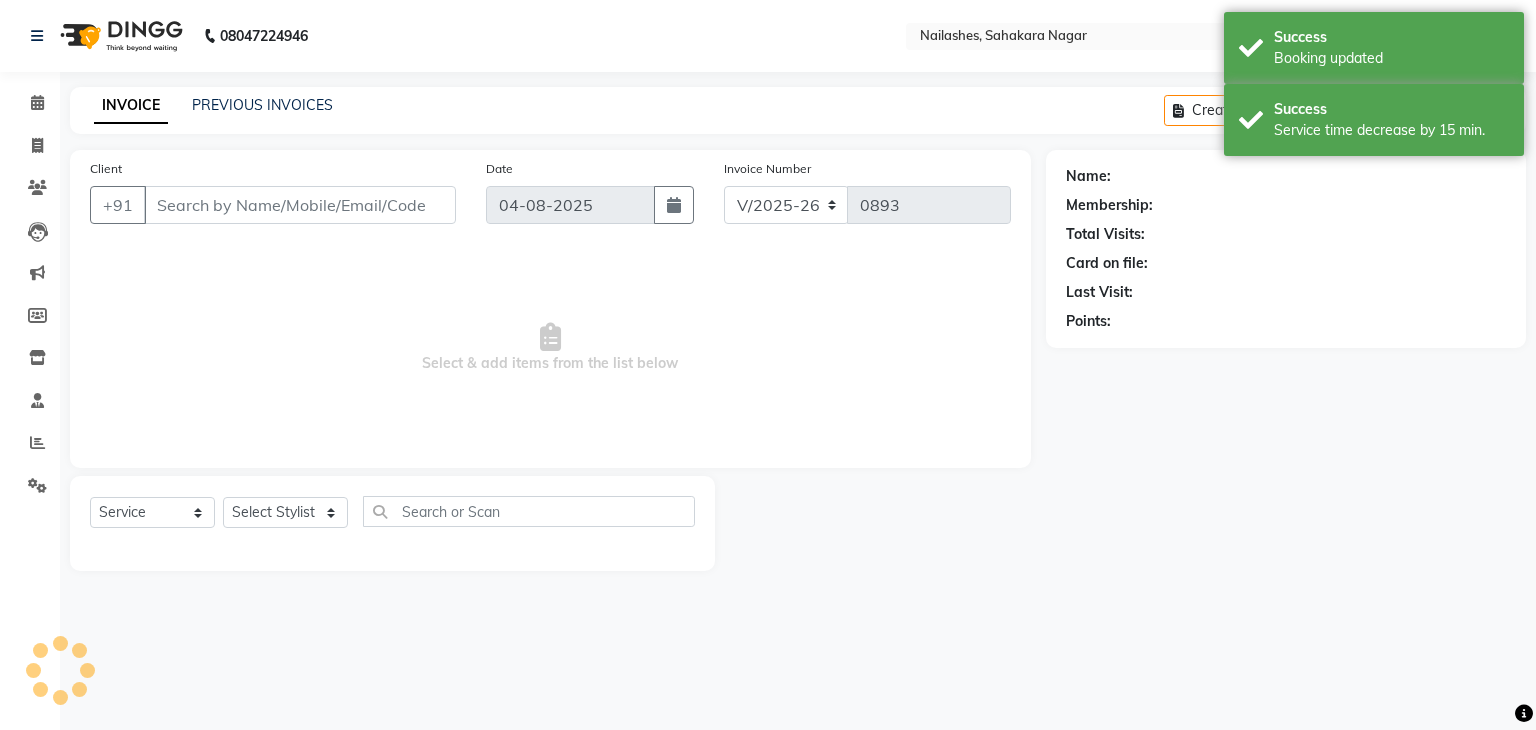 type on "98******31" 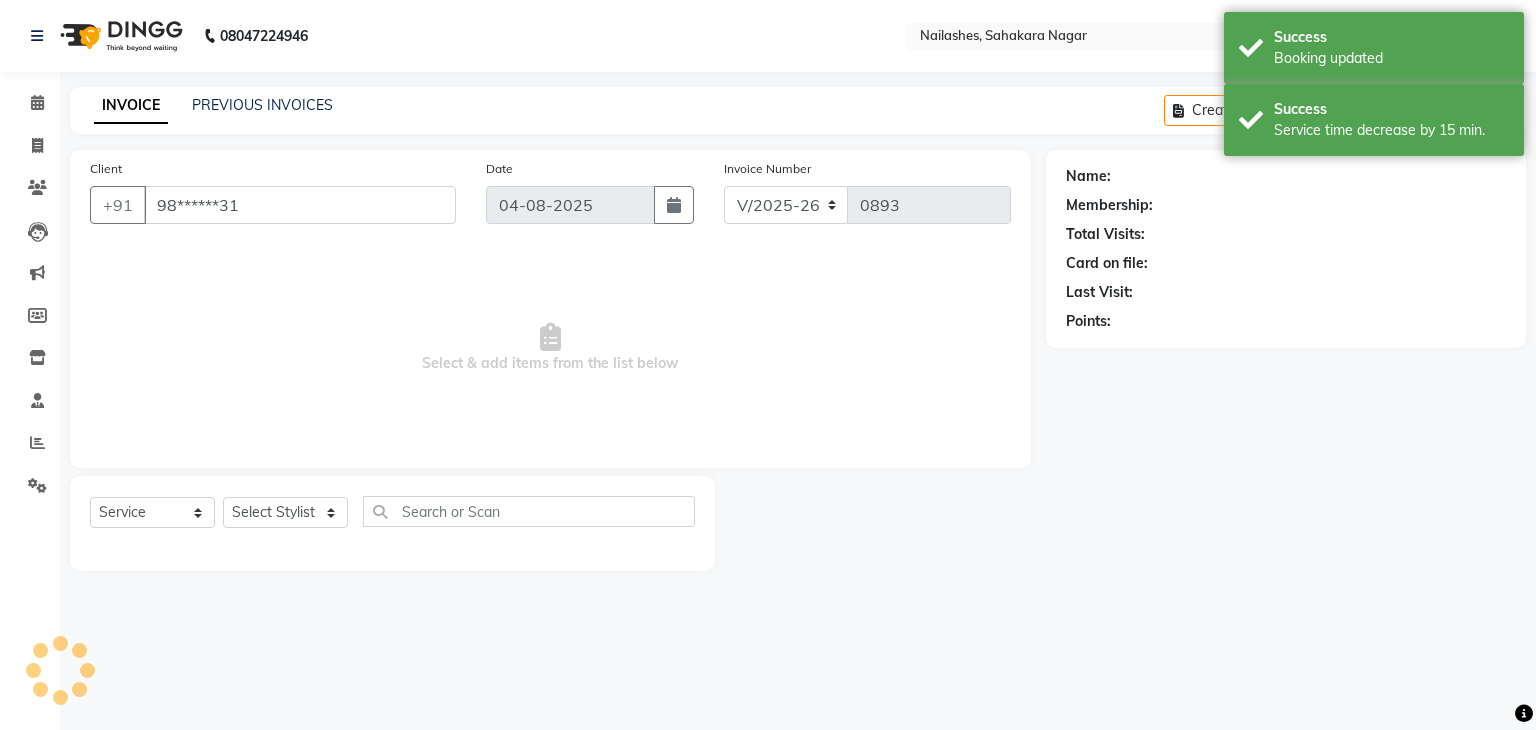 select on "54412" 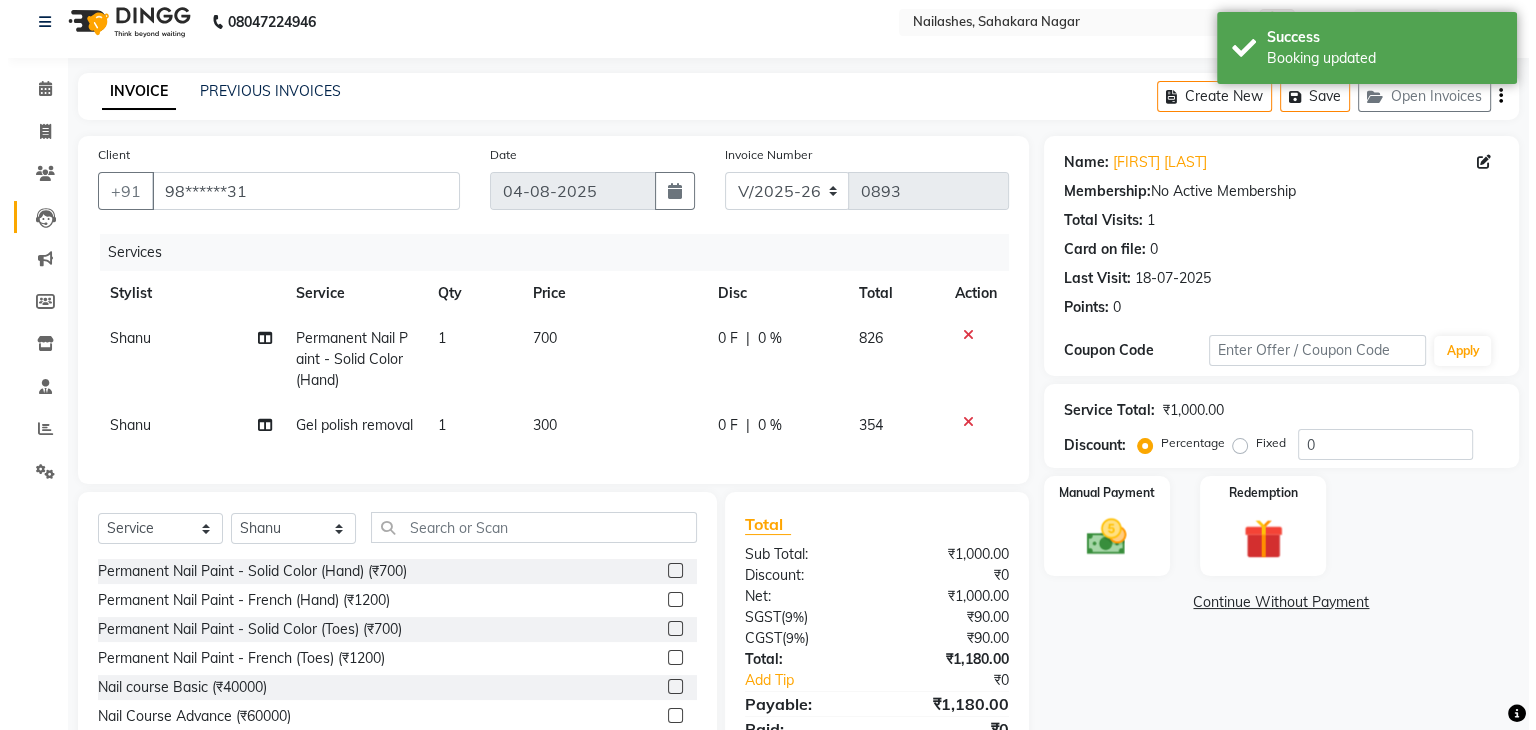 scroll, scrollTop: 0, scrollLeft: 0, axis: both 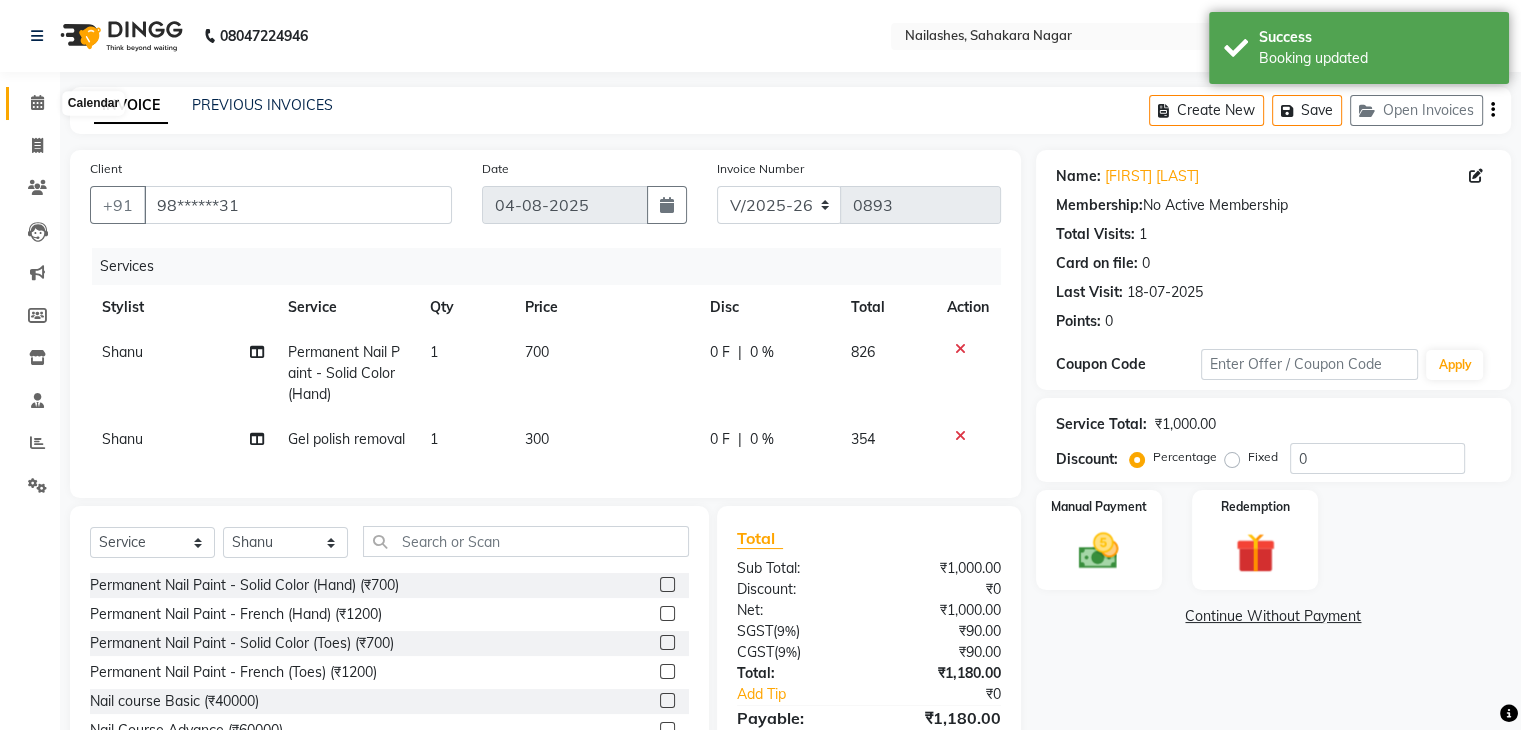 click 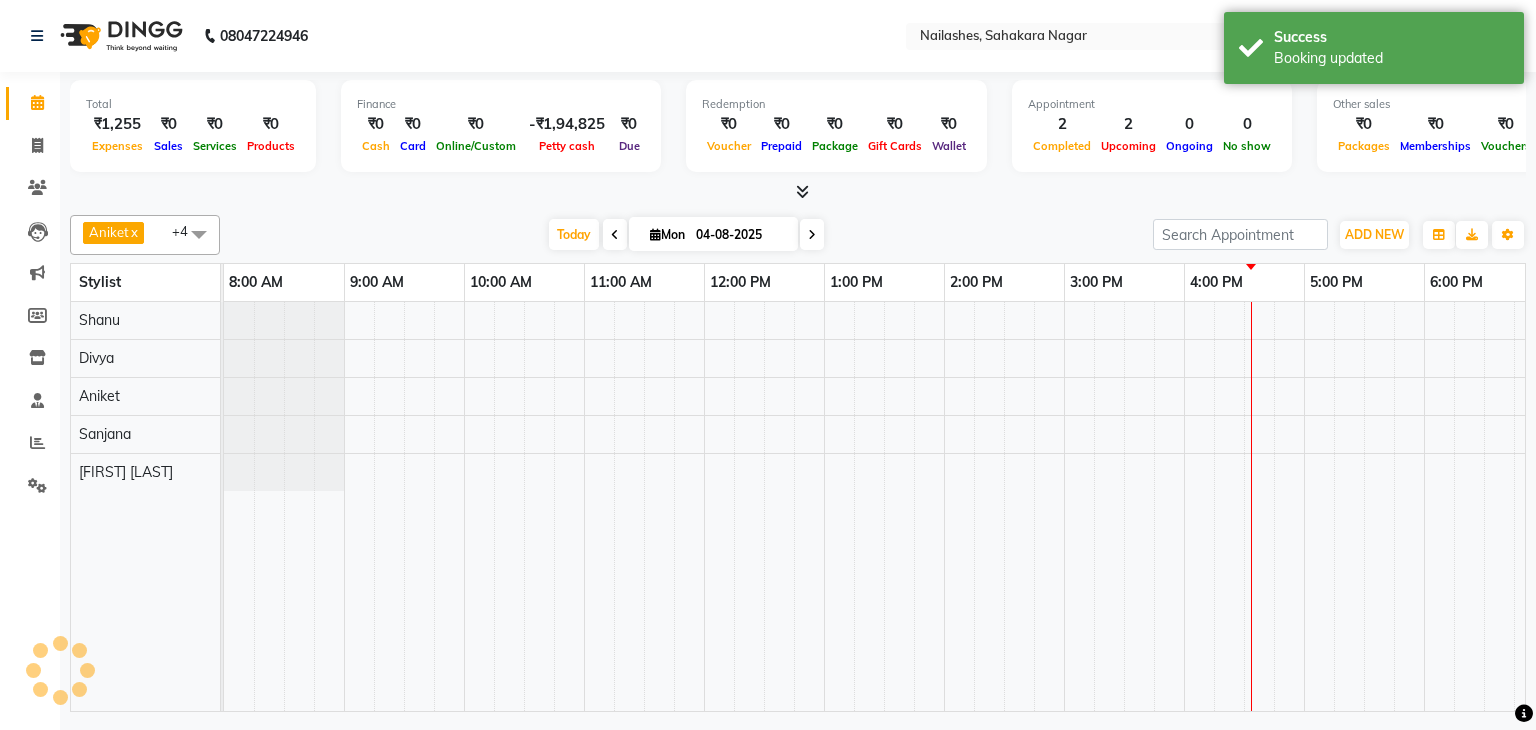 scroll, scrollTop: 0, scrollLeft: 258, axis: horizontal 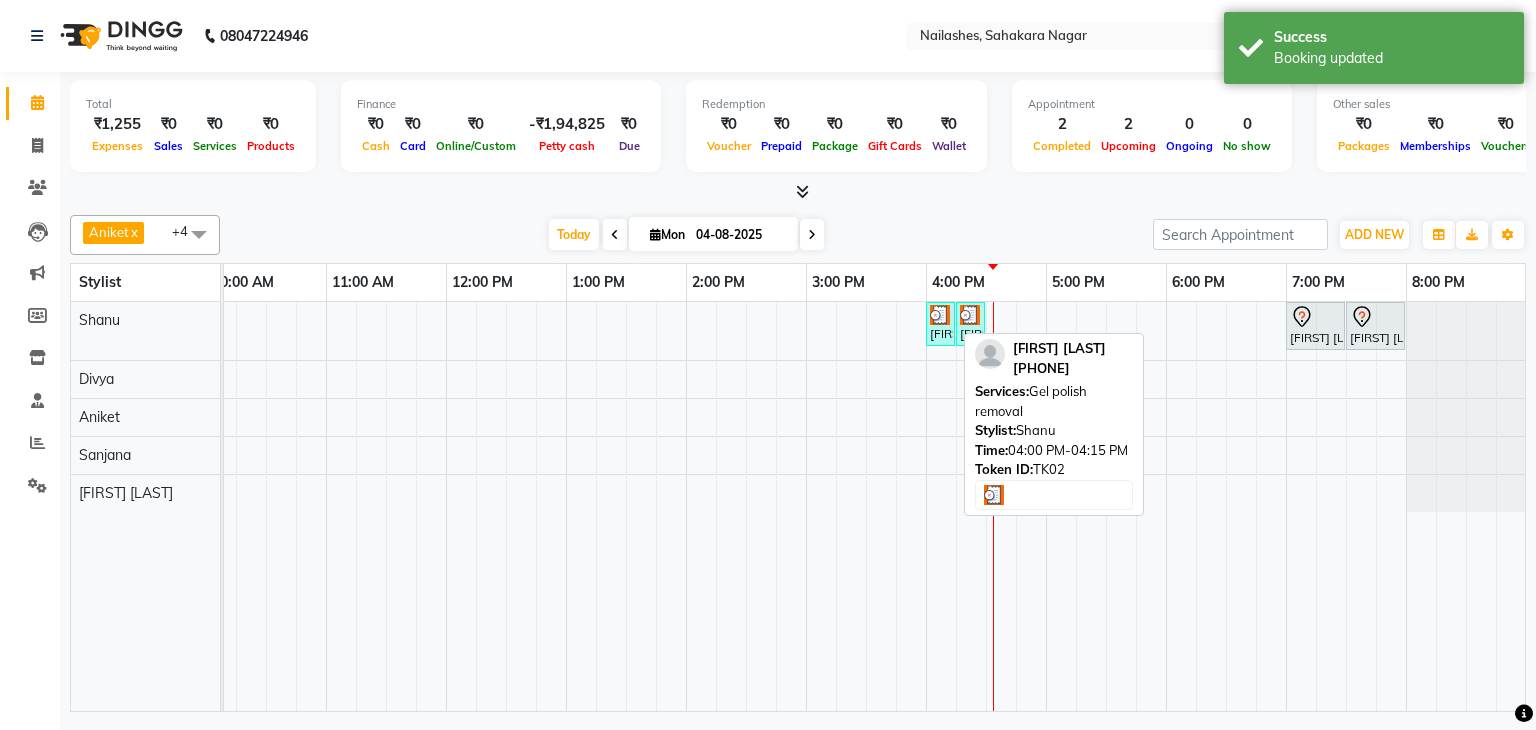 click on "[FIRST] [LAST], TK02, 04:00 PM-04:15 PM, Gel polish removal" at bounding box center (940, 324) 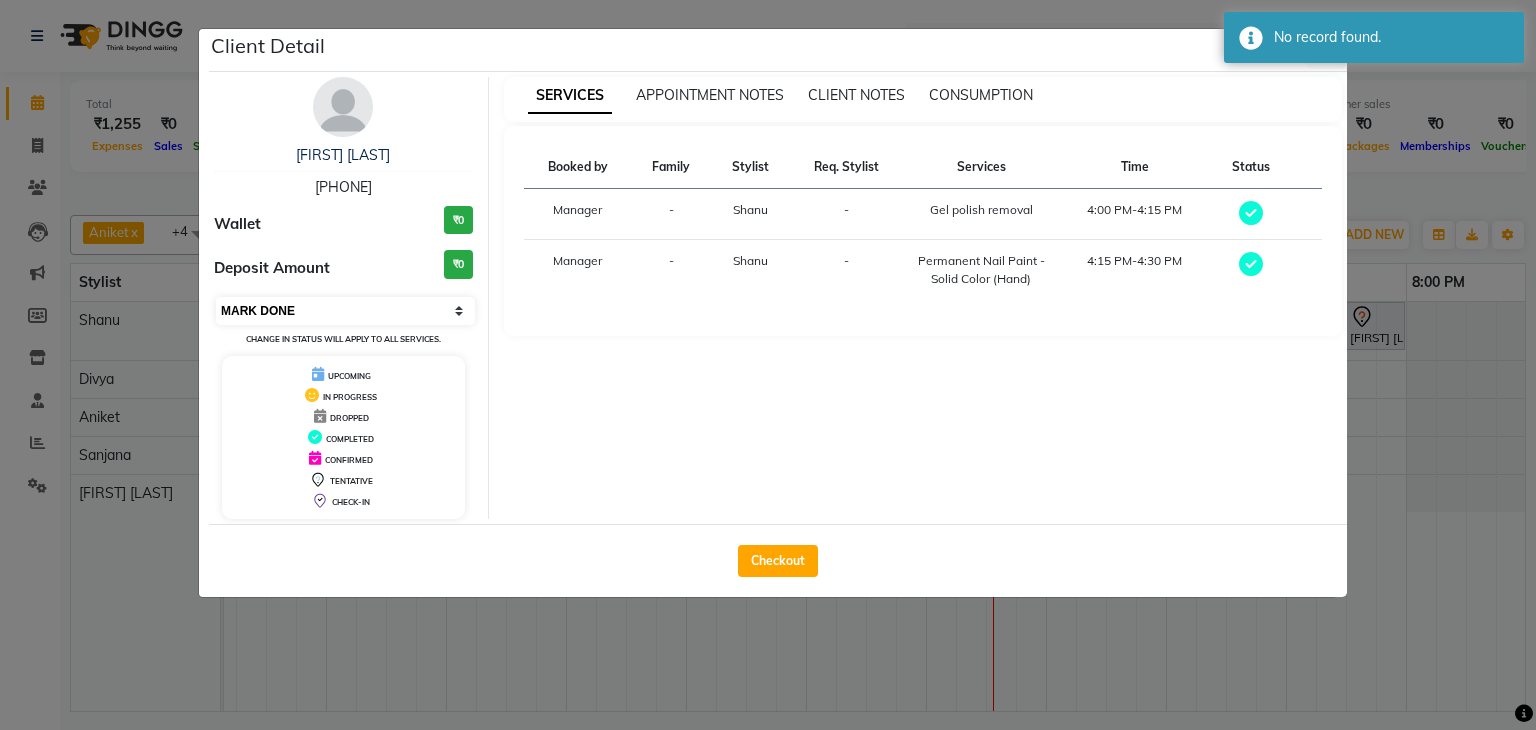 drag, startPoint x: 363, startPoint y: 308, endPoint x: 348, endPoint y: 320, distance: 19.209373 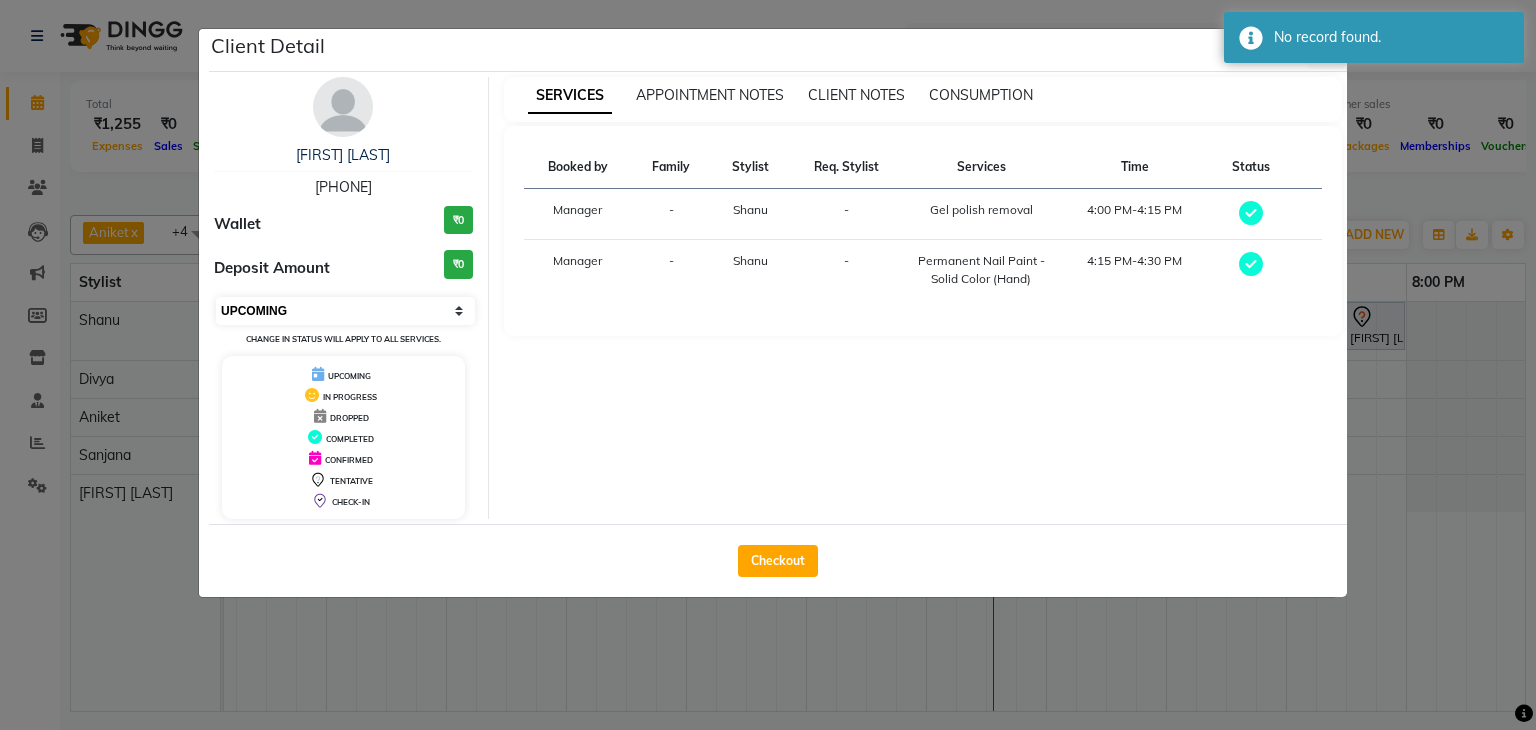 click on "Select MARK DONE UPCOMING" at bounding box center (345, 311) 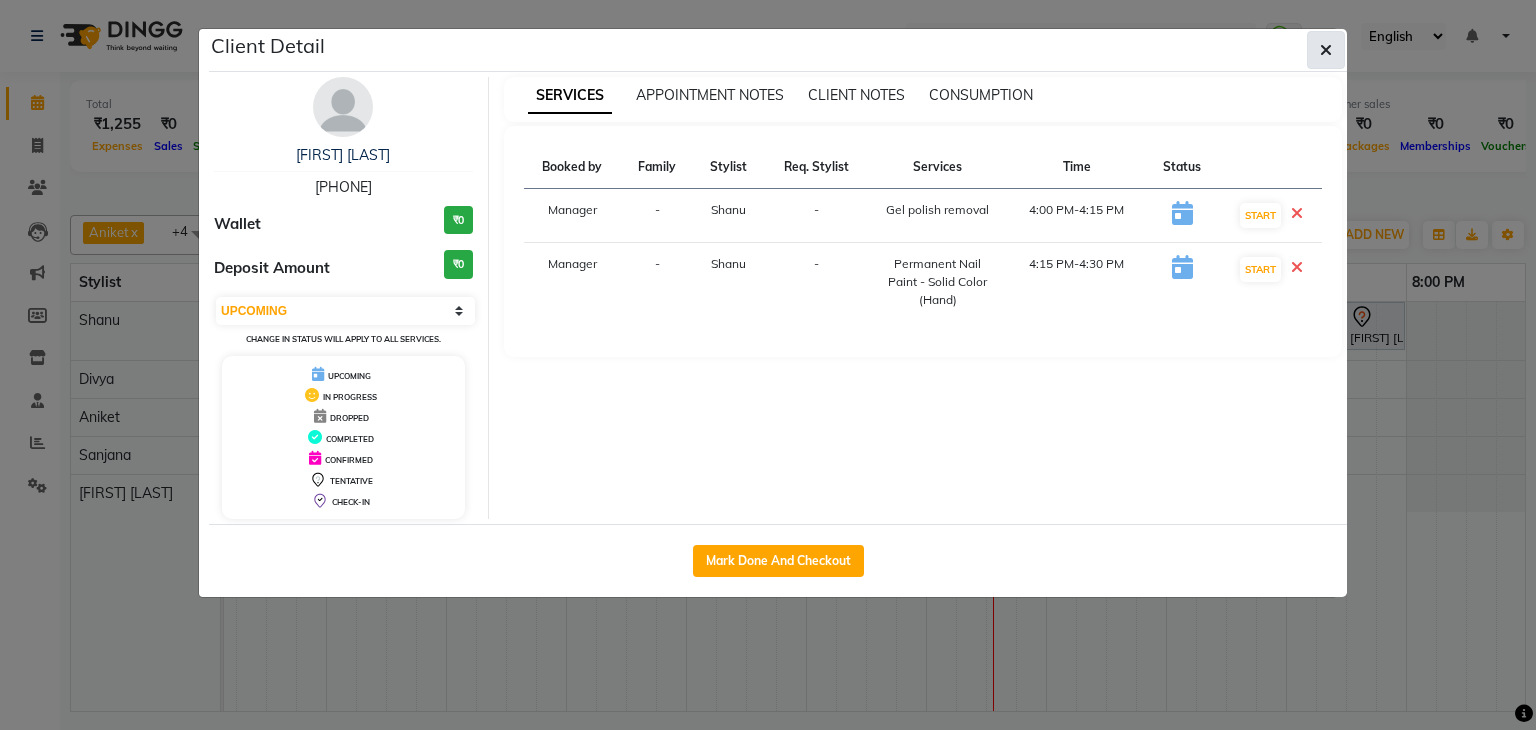 click 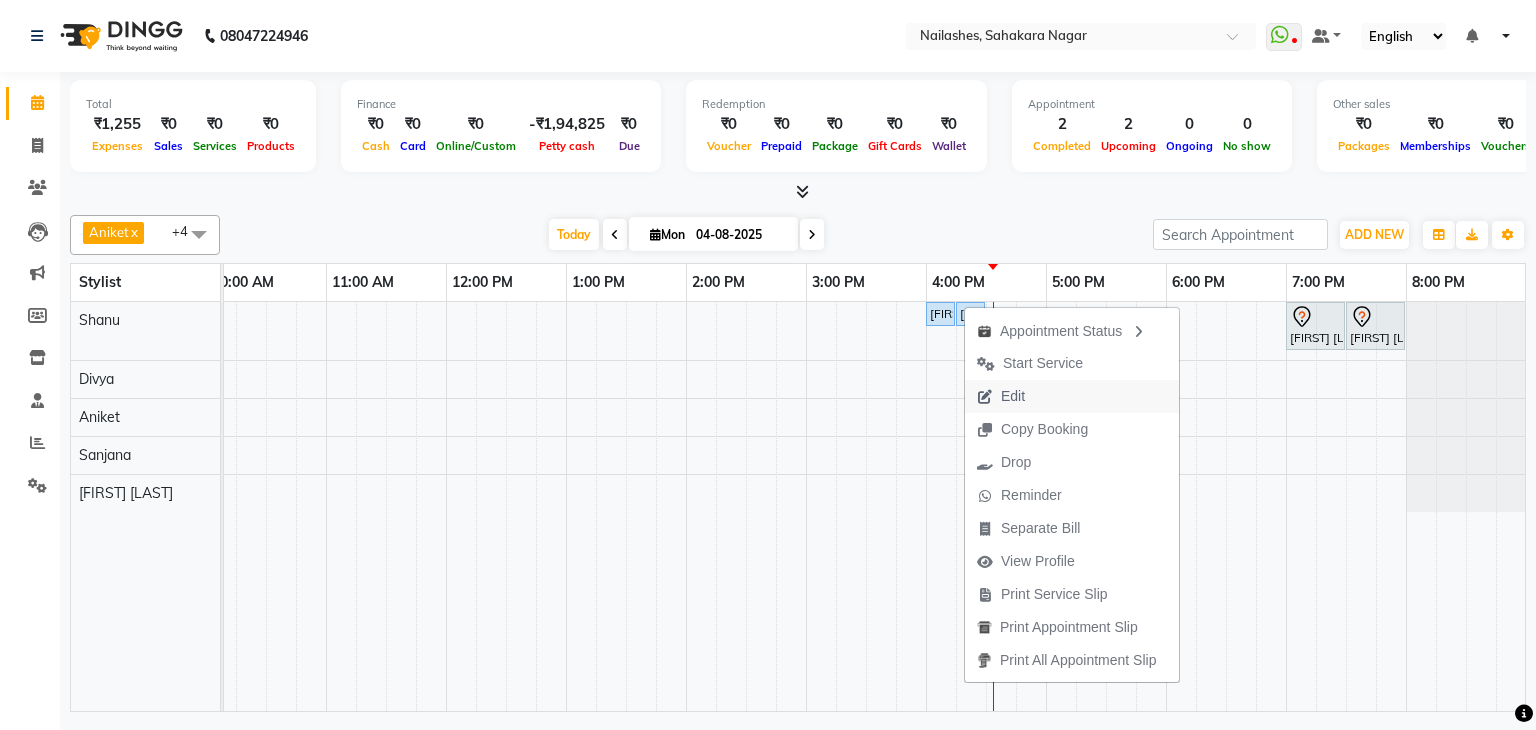 click on "Edit" at bounding box center [1013, 396] 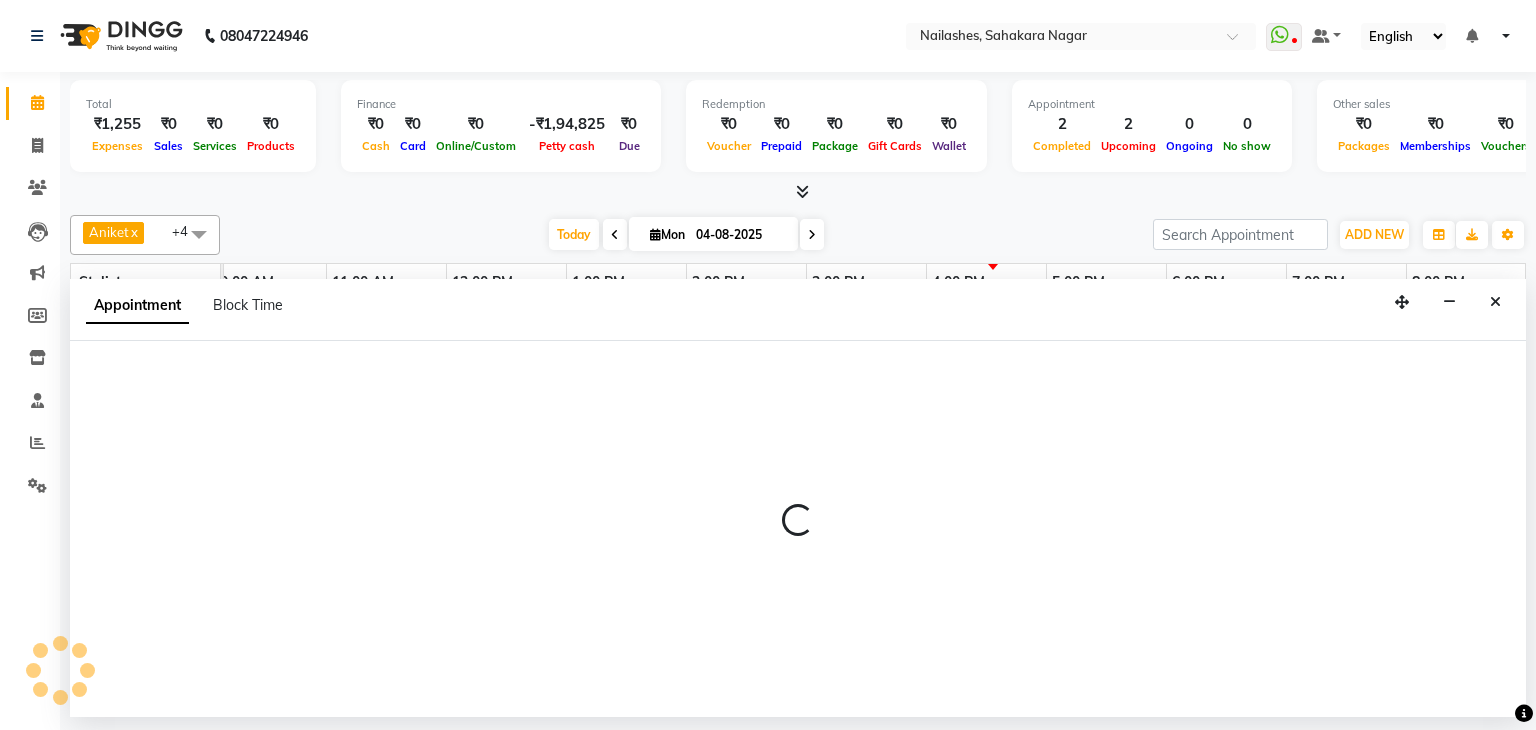 select on "960" 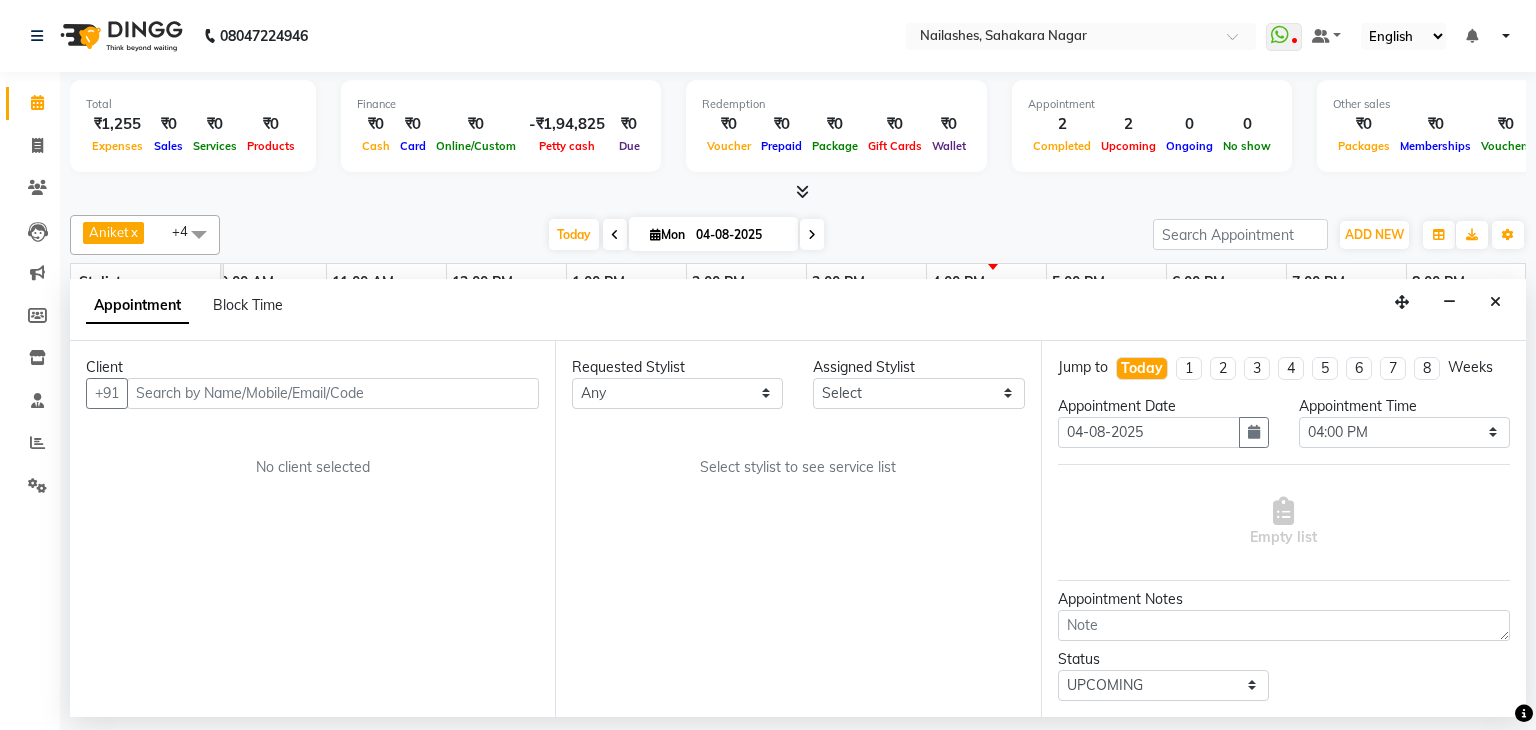 scroll, scrollTop: 0, scrollLeft: 258, axis: horizontal 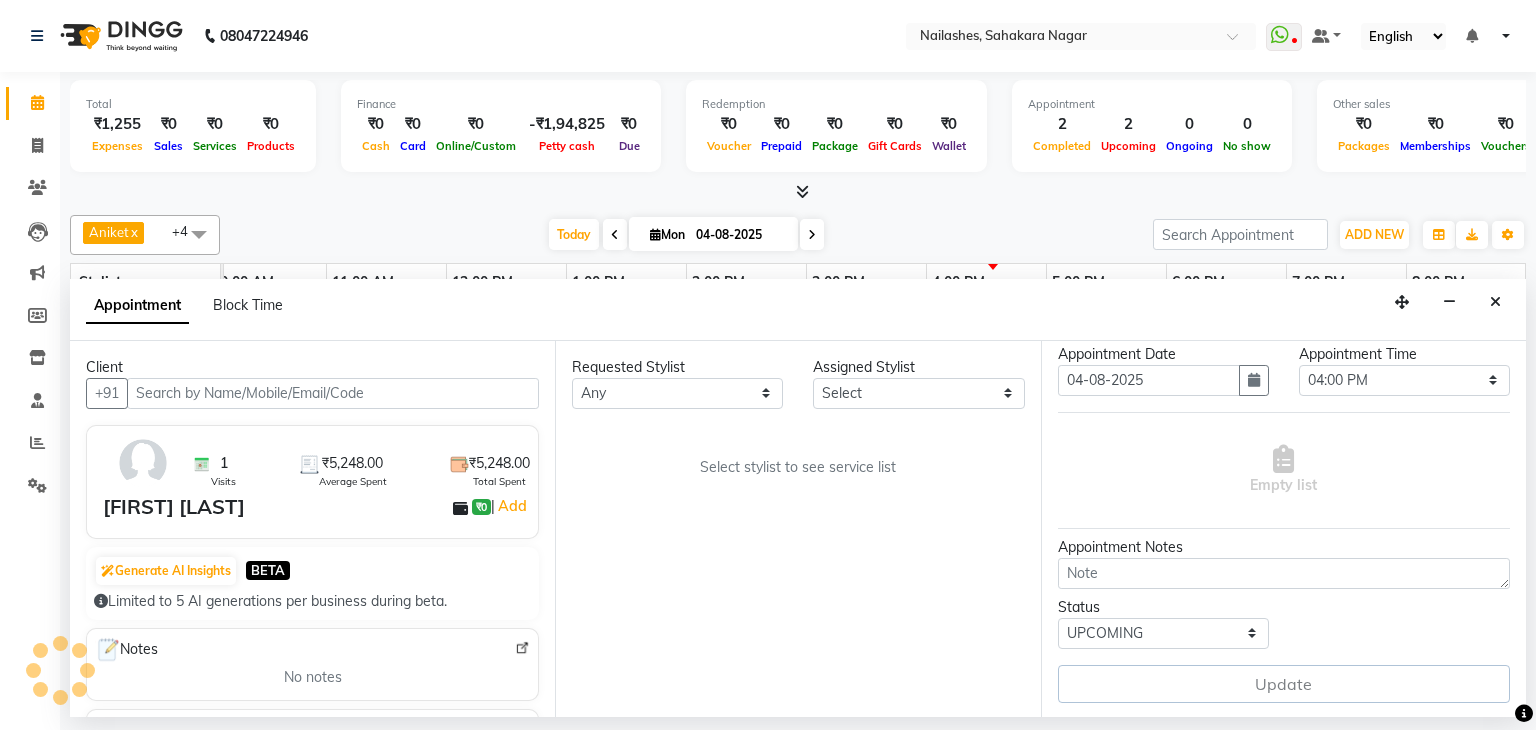 select on "54412" 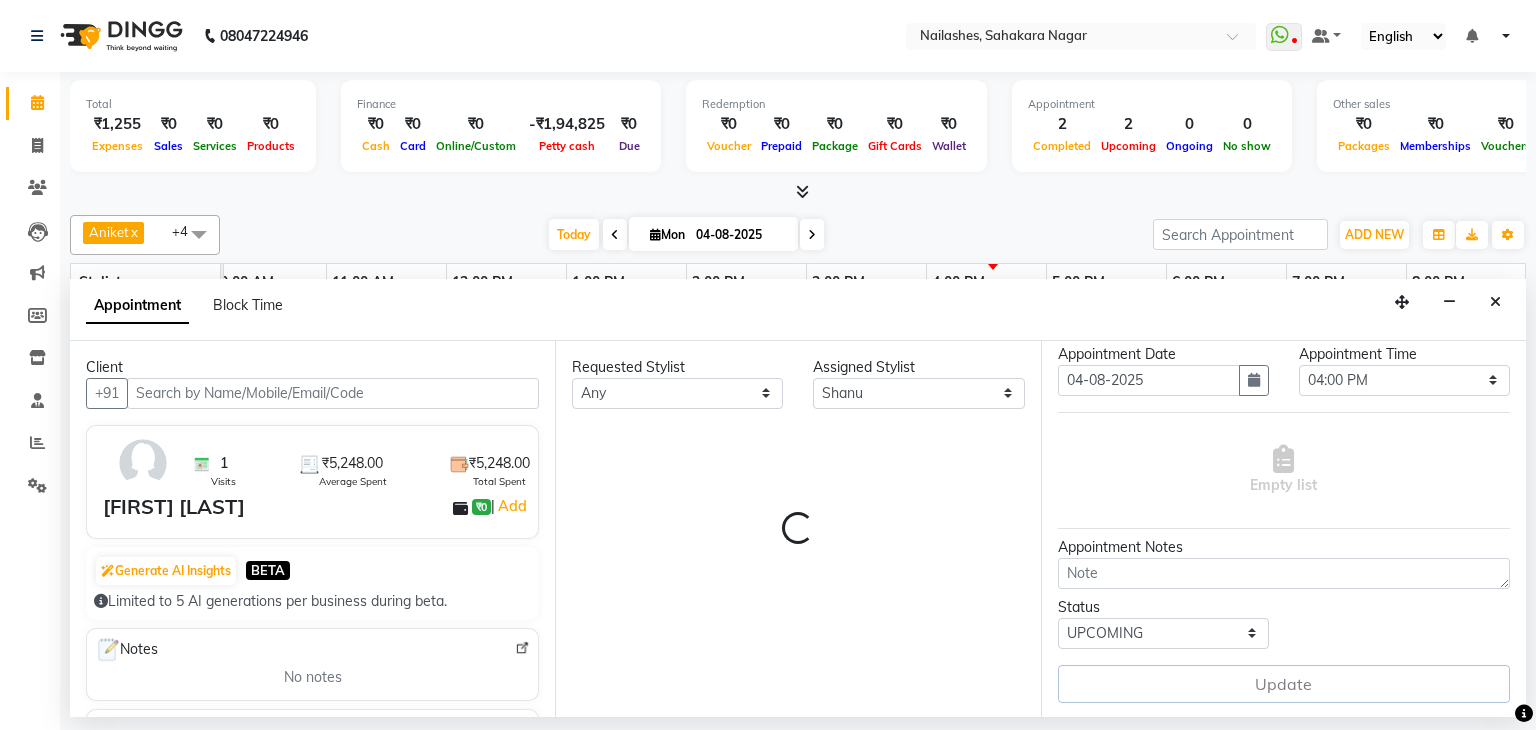 select on "3204" 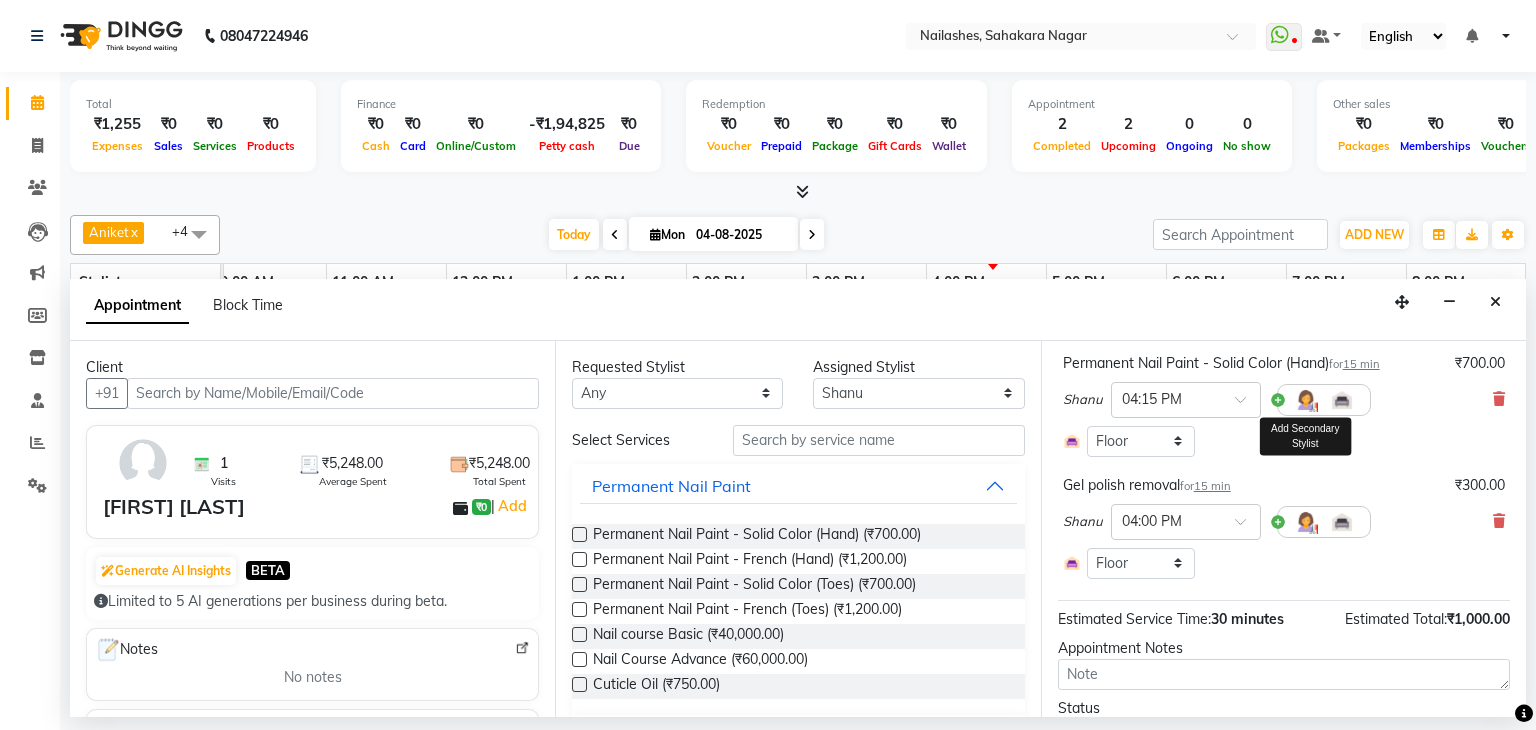 scroll, scrollTop: 152, scrollLeft: 0, axis: vertical 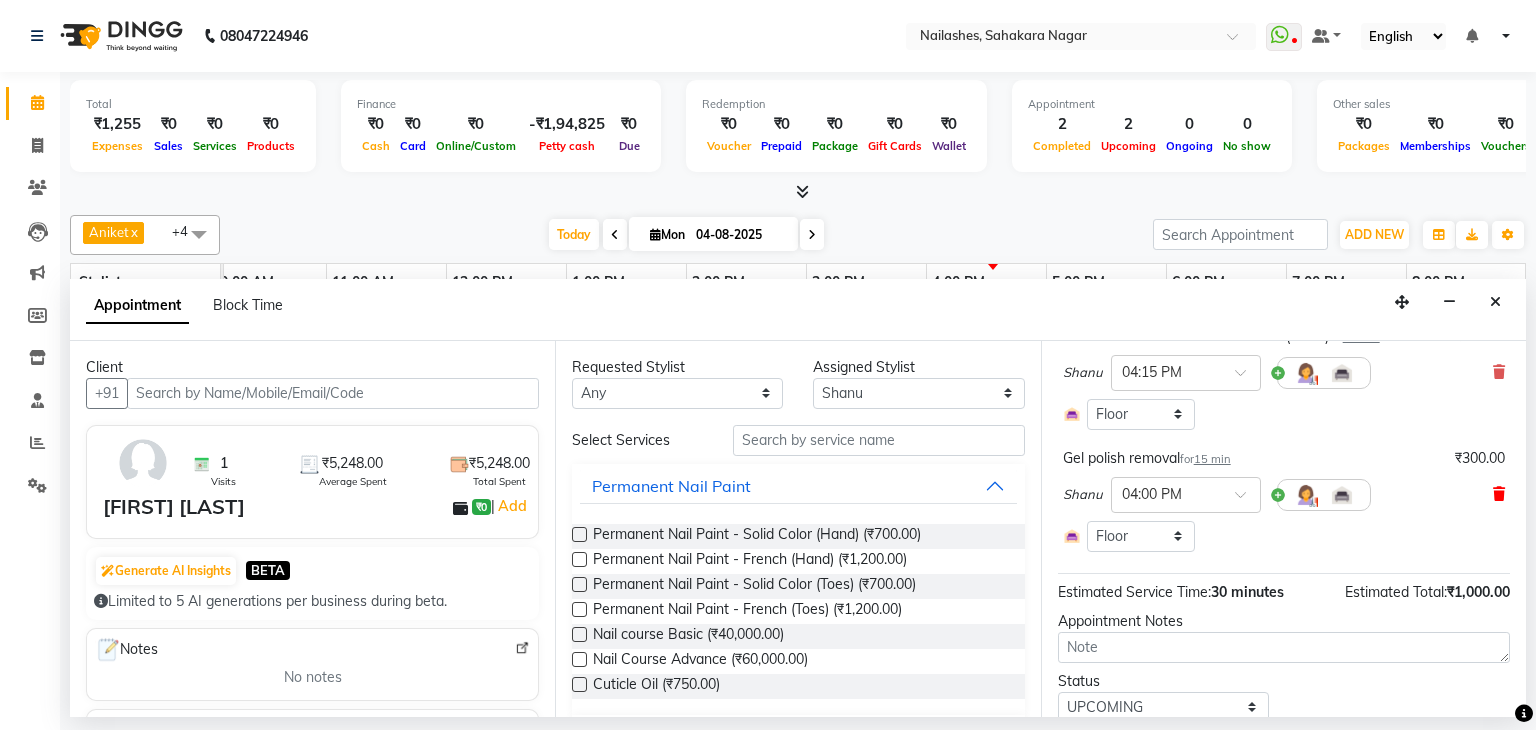 click at bounding box center (1499, 494) 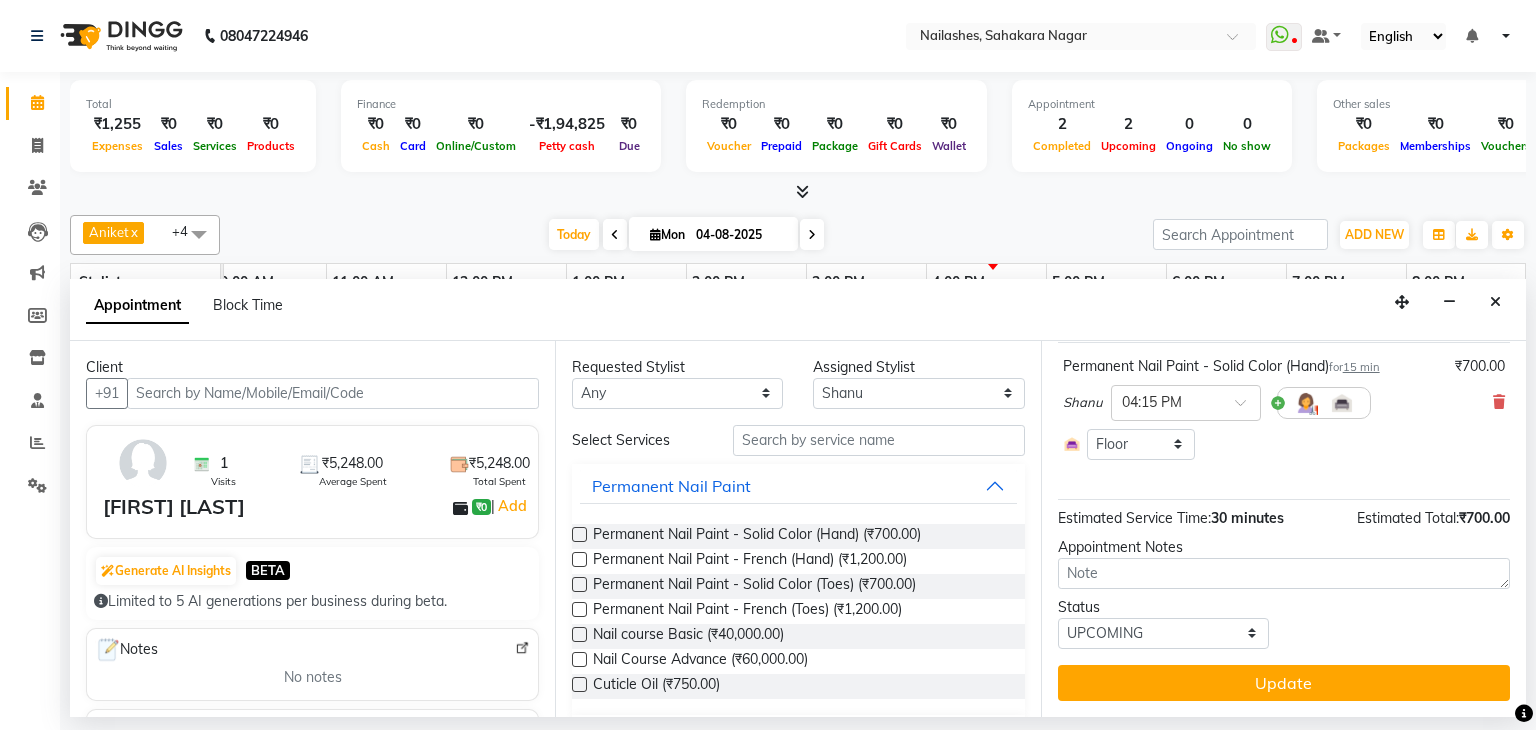 scroll, scrollTop: 121, scrollLeft: 0, axis: vertical 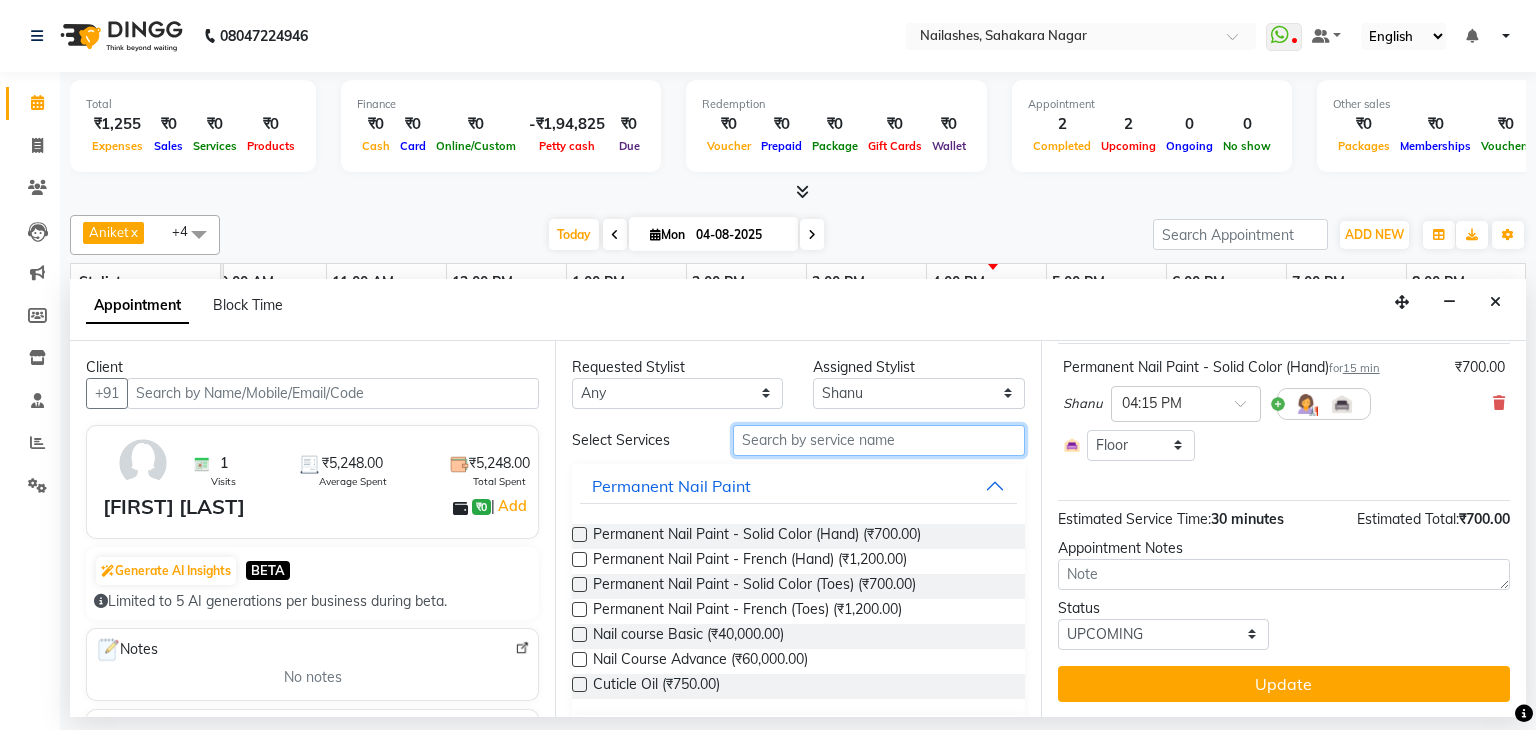 drag, startPoint x: 825, startPoint y: 446, endPoint x: 809, endPoint y: 454, distance: 17.888544 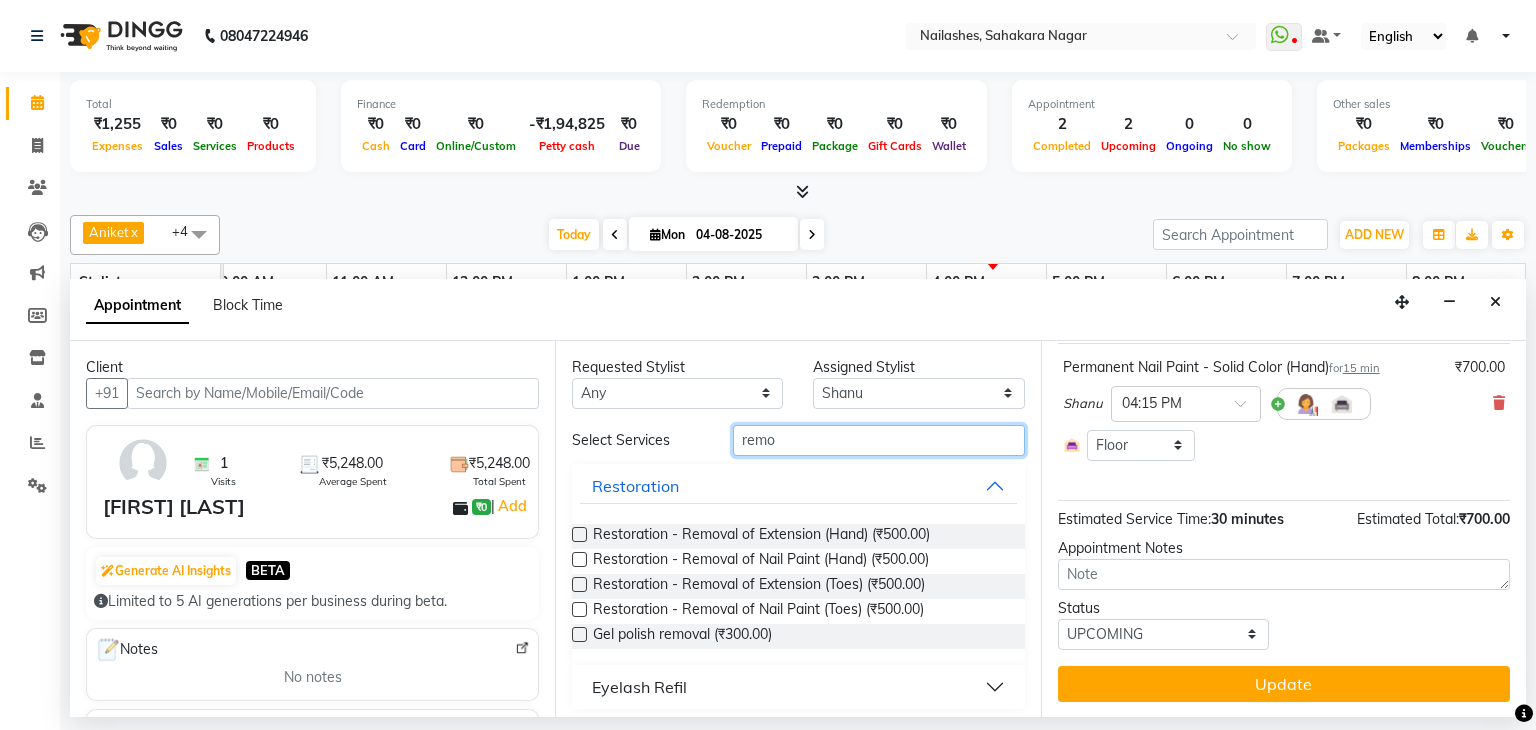type on "remo" 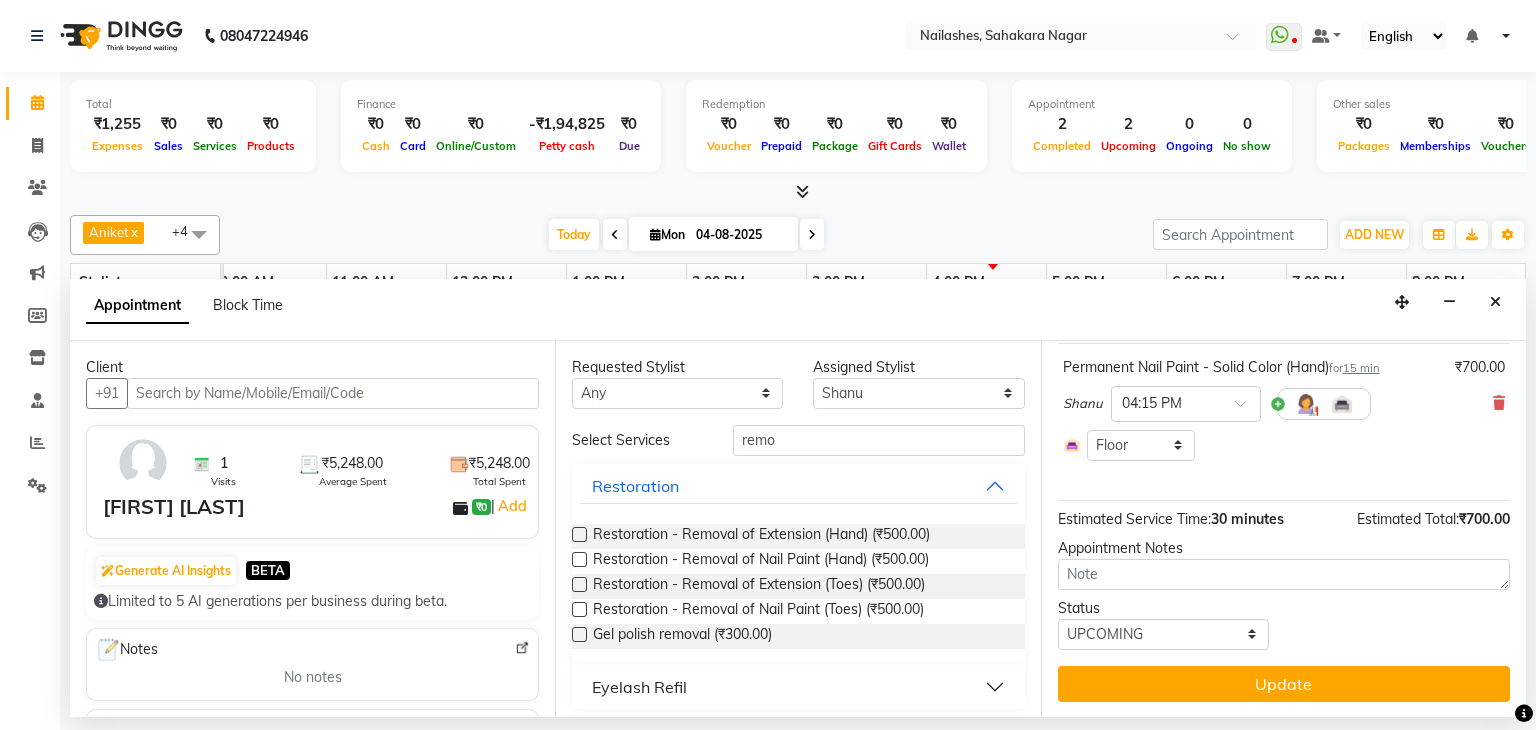 click at bounding box center [579, 534] 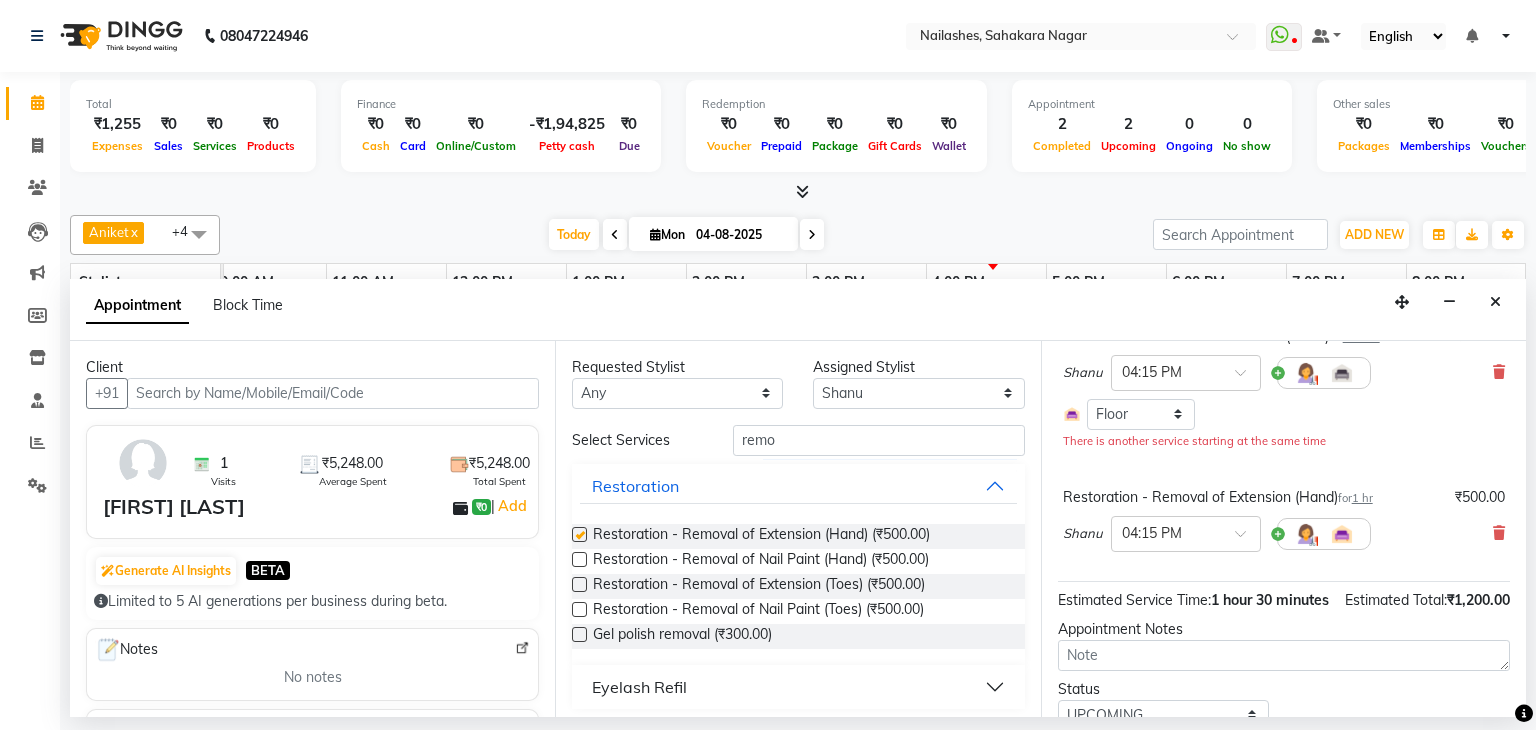 checkbox on "false" 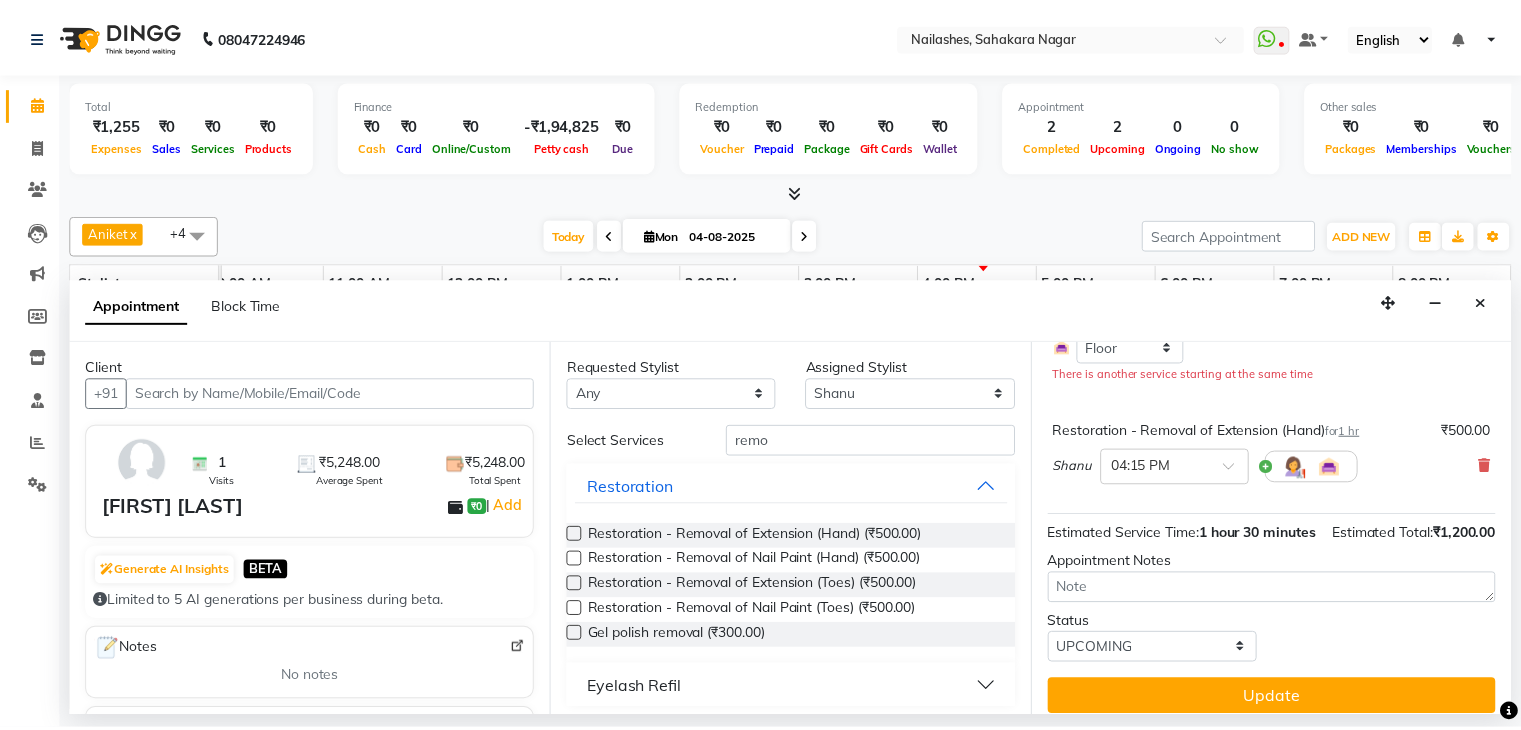 scroll, scrollTop: 254, scrollLeft: 0, axis: vertical 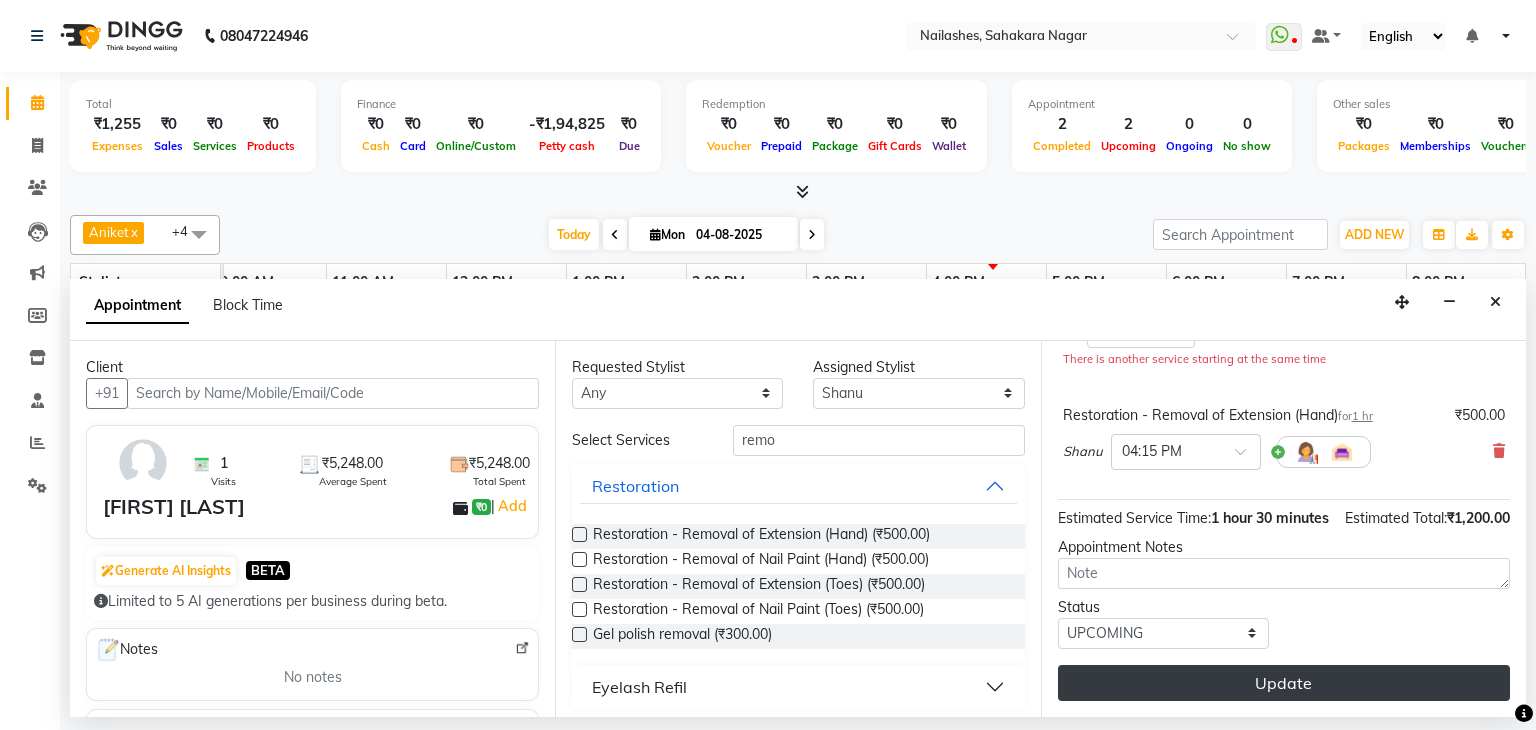 click on "Update" at bounding box center (1284, 683) 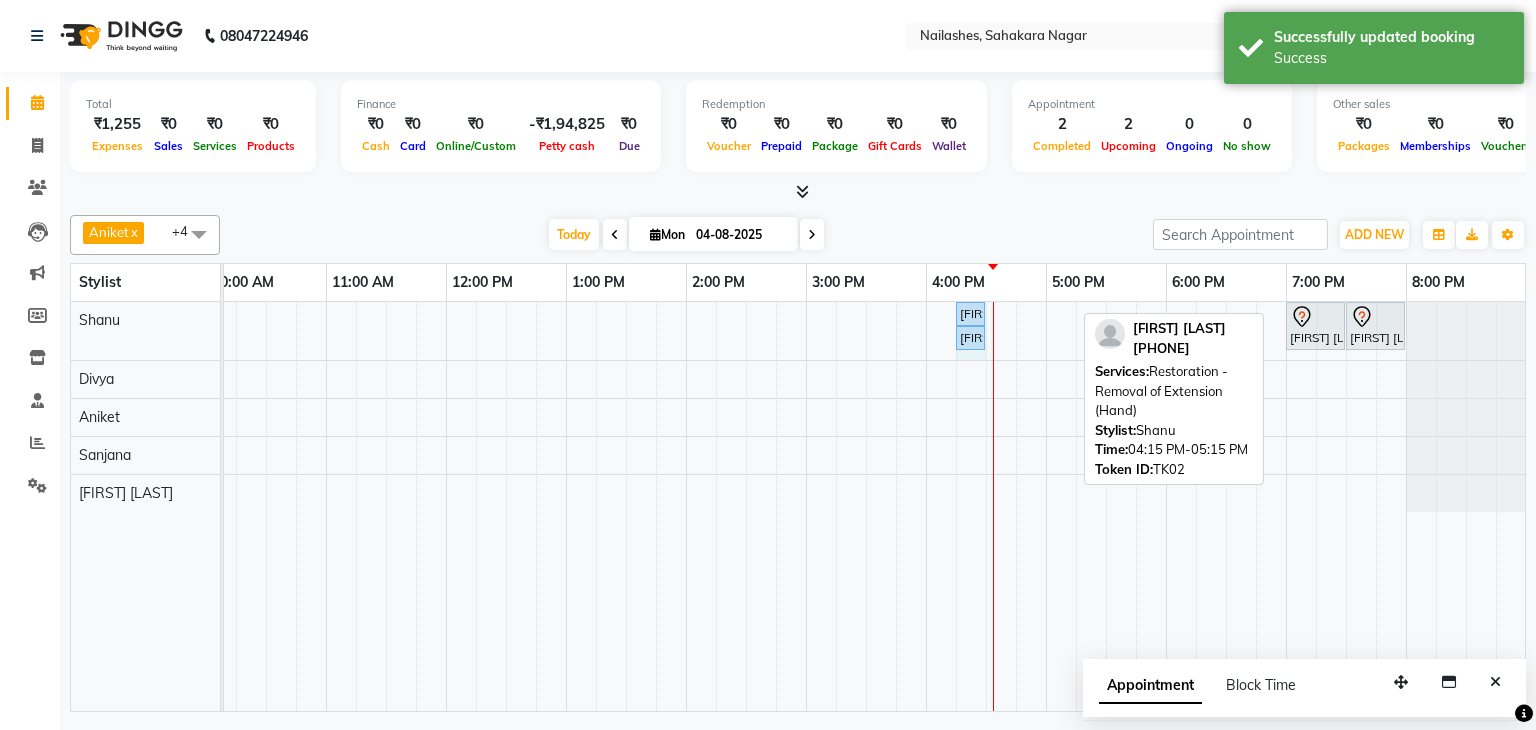 drag, startPoint x: 1072, startPoint y: 311, endPoint x: 992, endPoint y: 316, distance: 80.1561 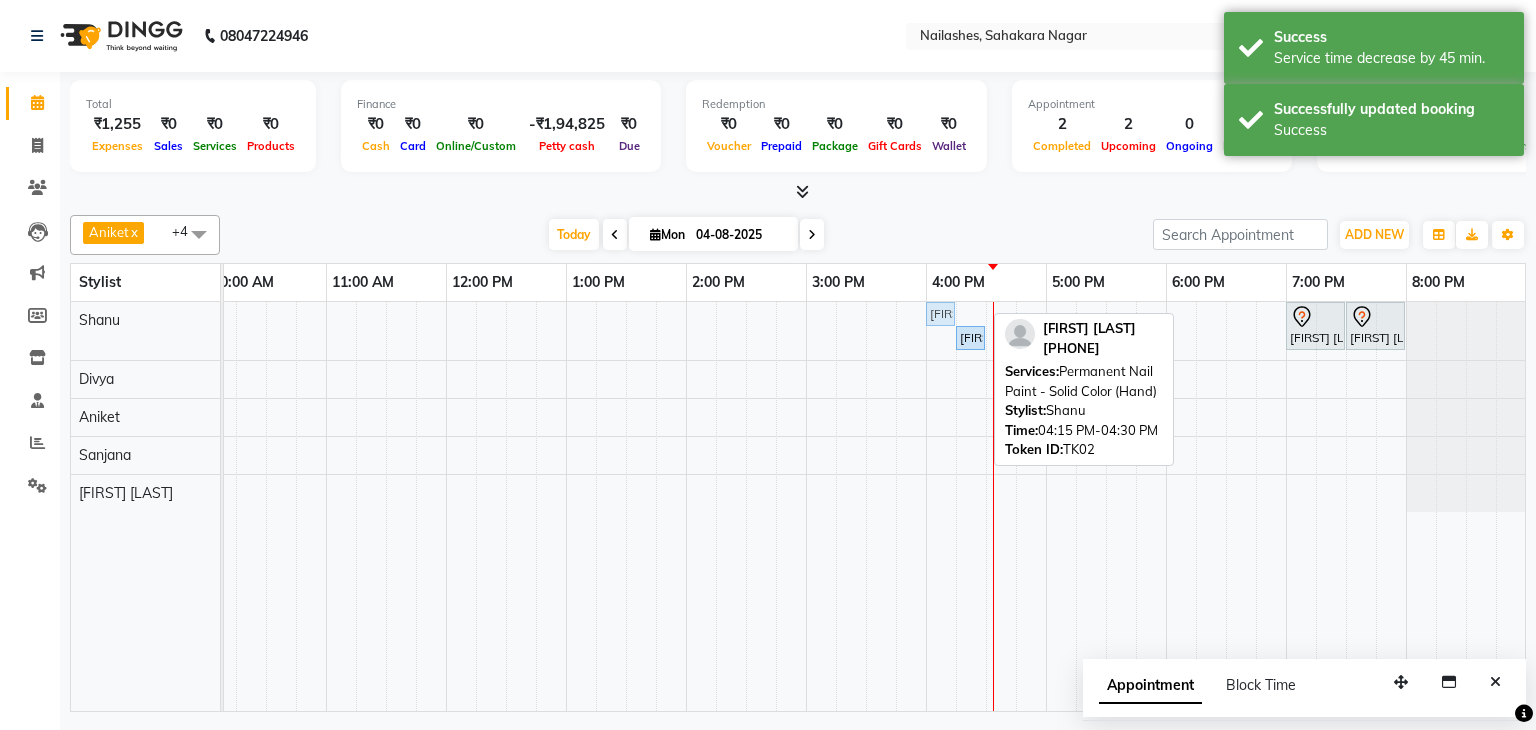 drag, startPoint x: 970, startPoint y: 309, endPoint x: 939, endPoint y: 315, distance: 31.575306 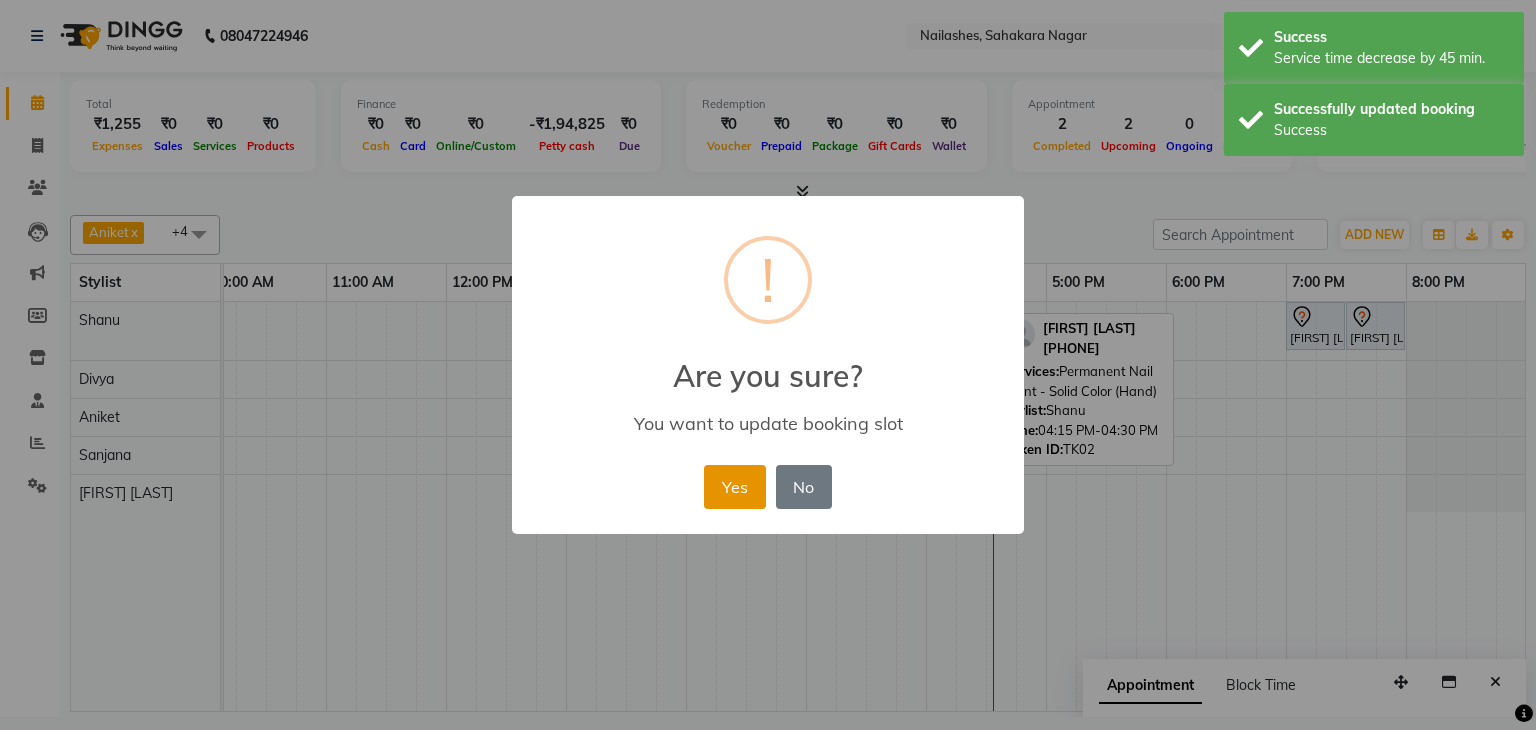 click on "Yes" at bounding box center (734, 487) 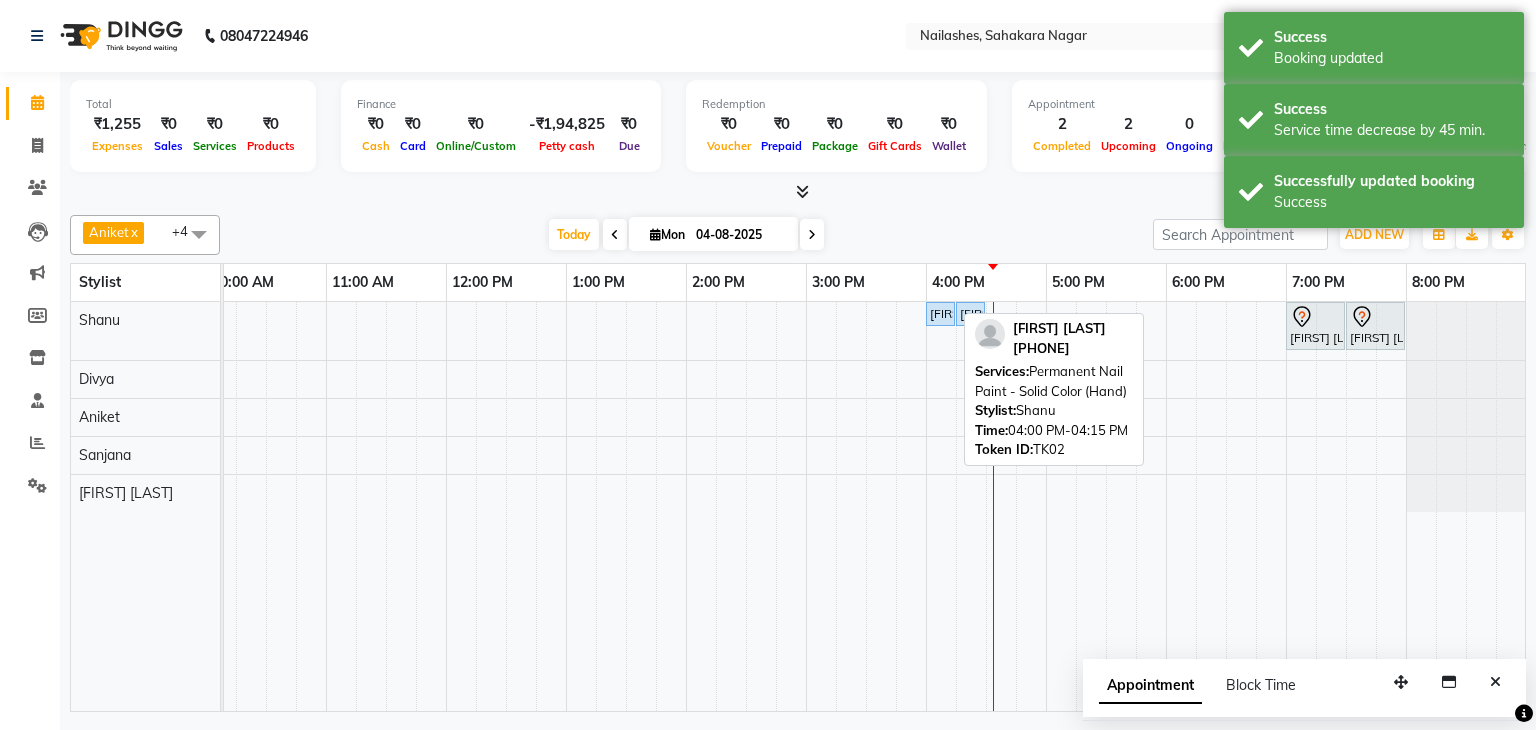click at bounding box center (954, 314) 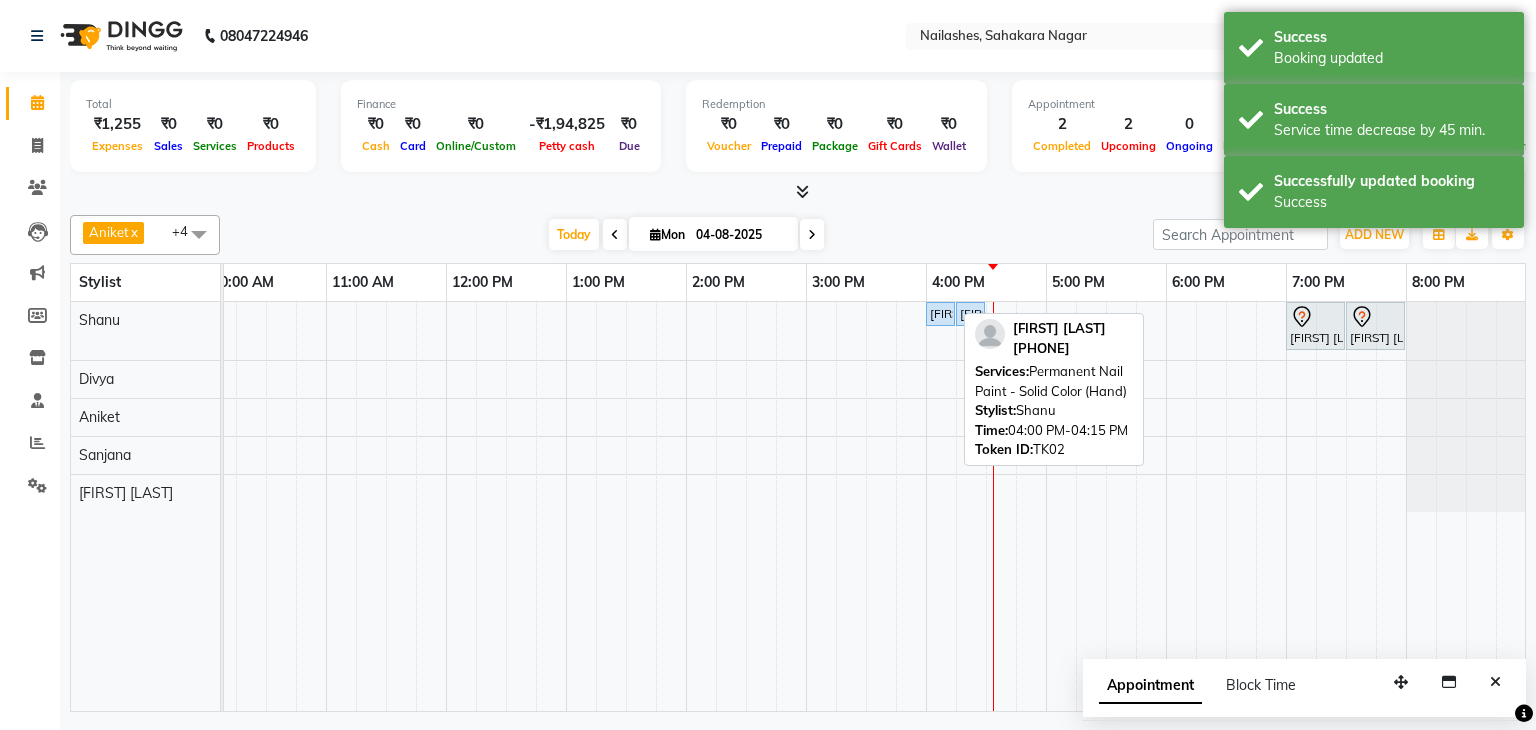 select on "5" 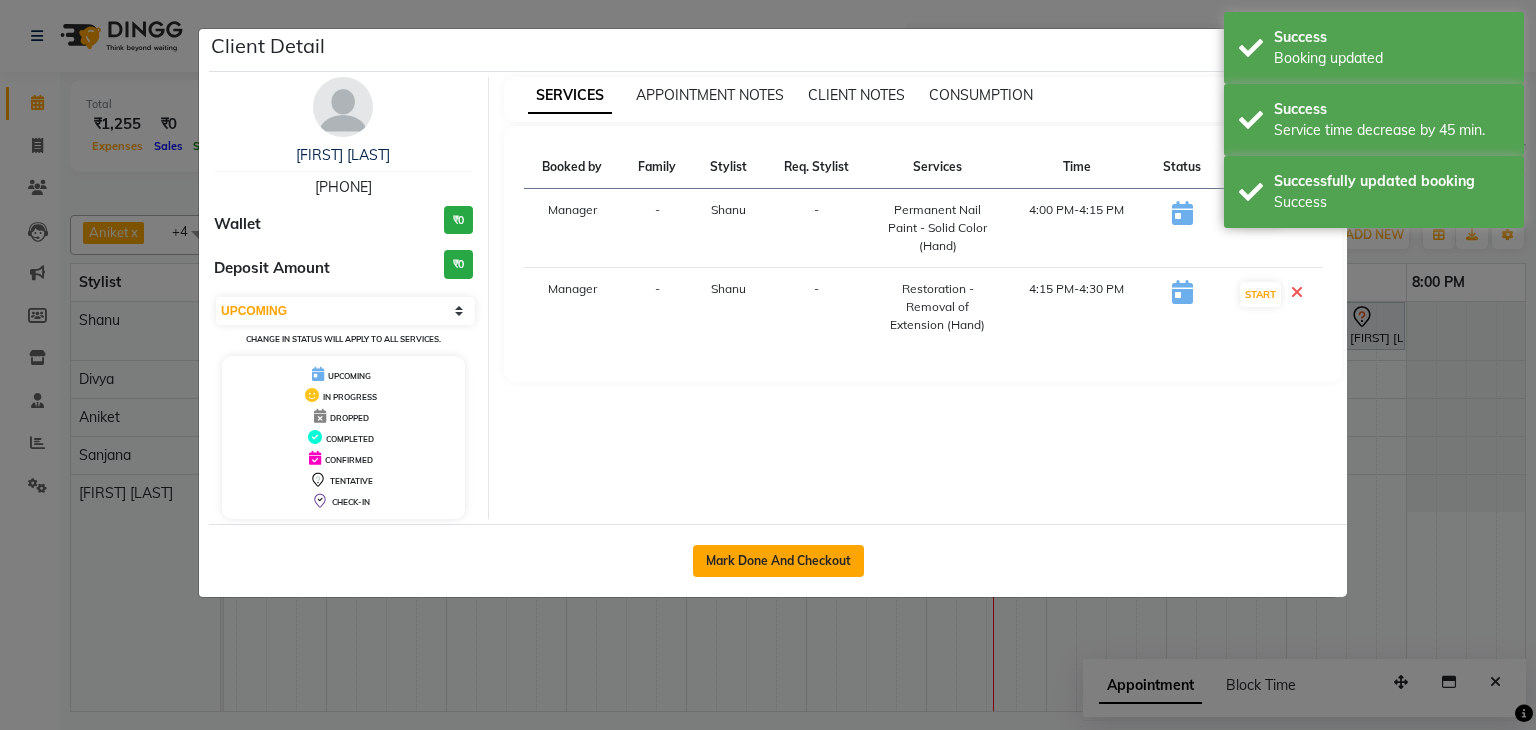 click on "Mark Done And Checkout" 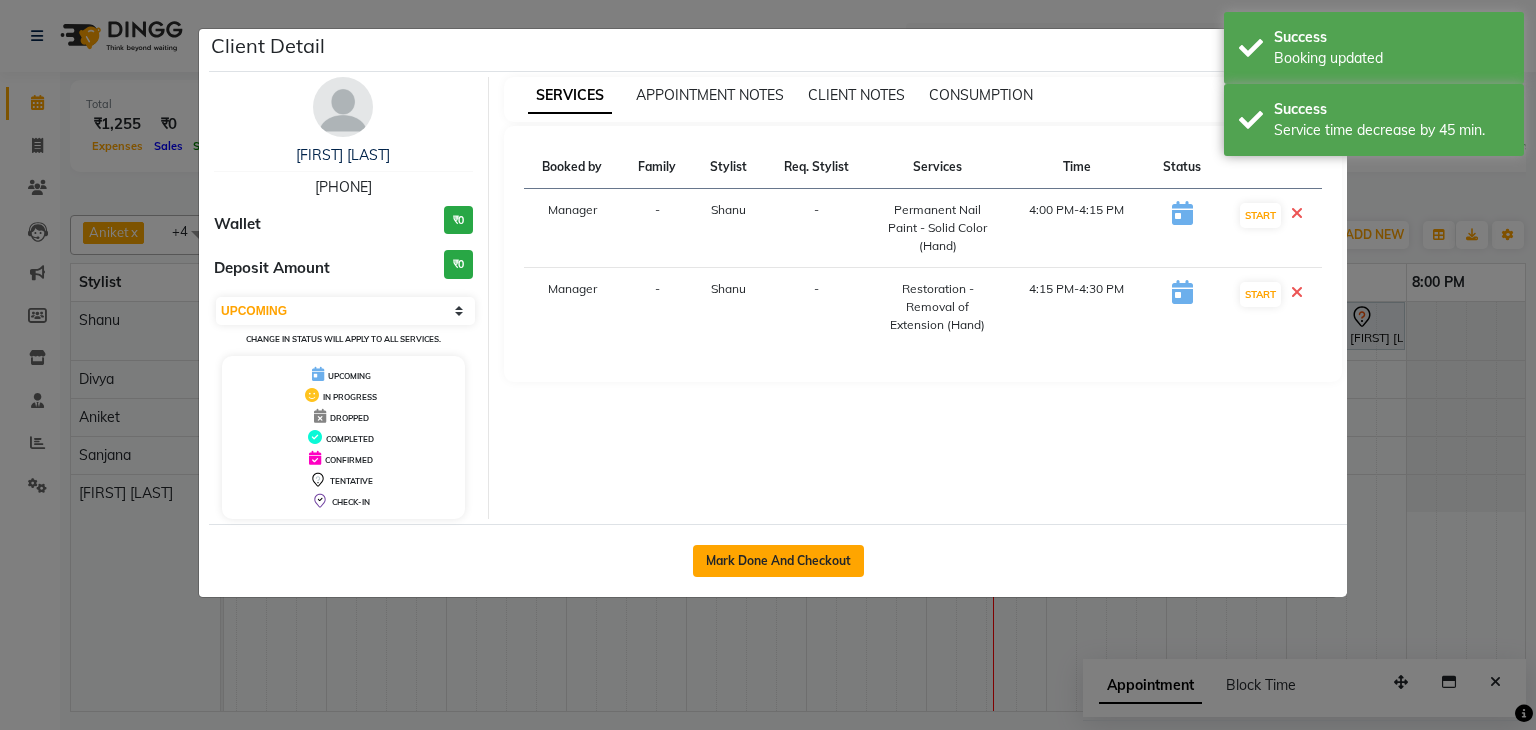 select on "service" 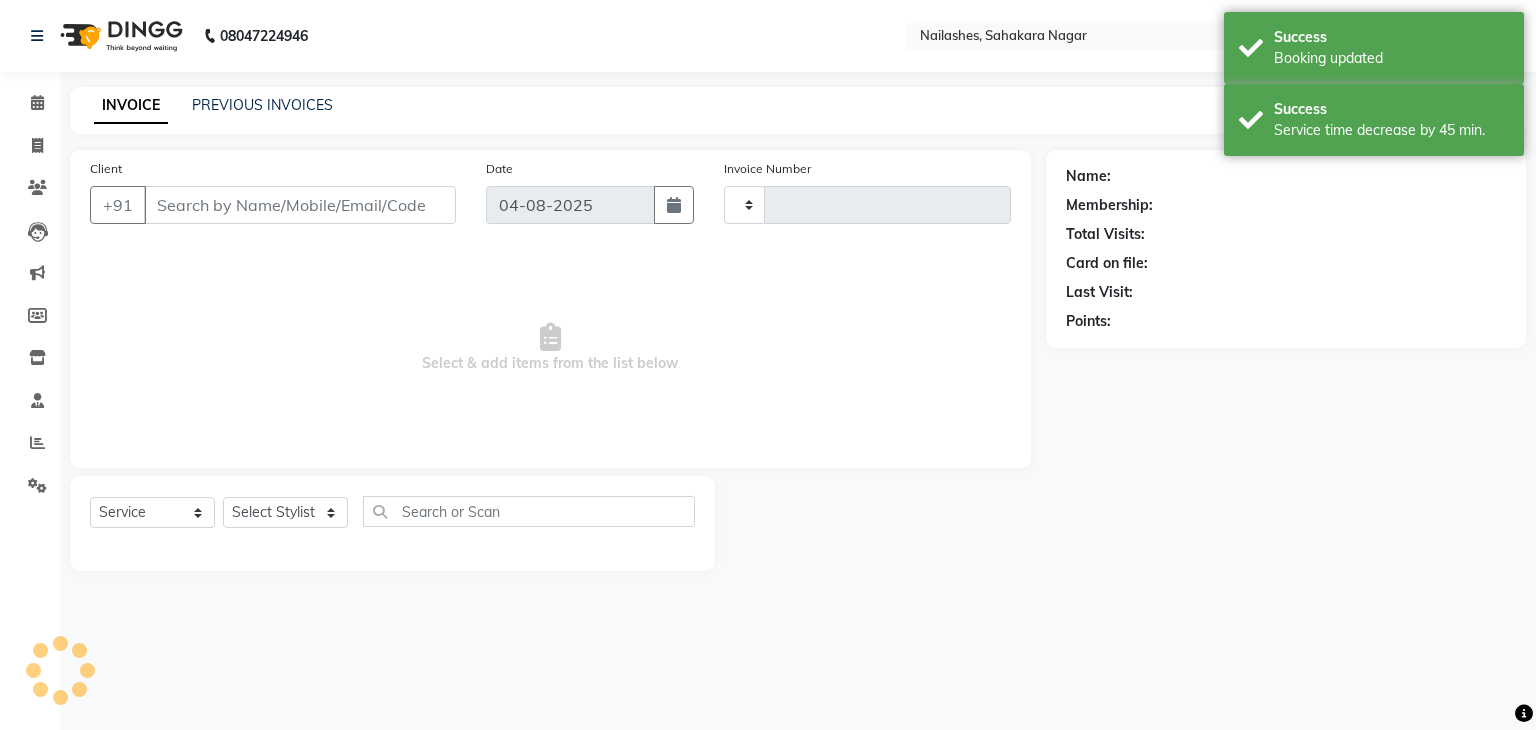 type on "0893" 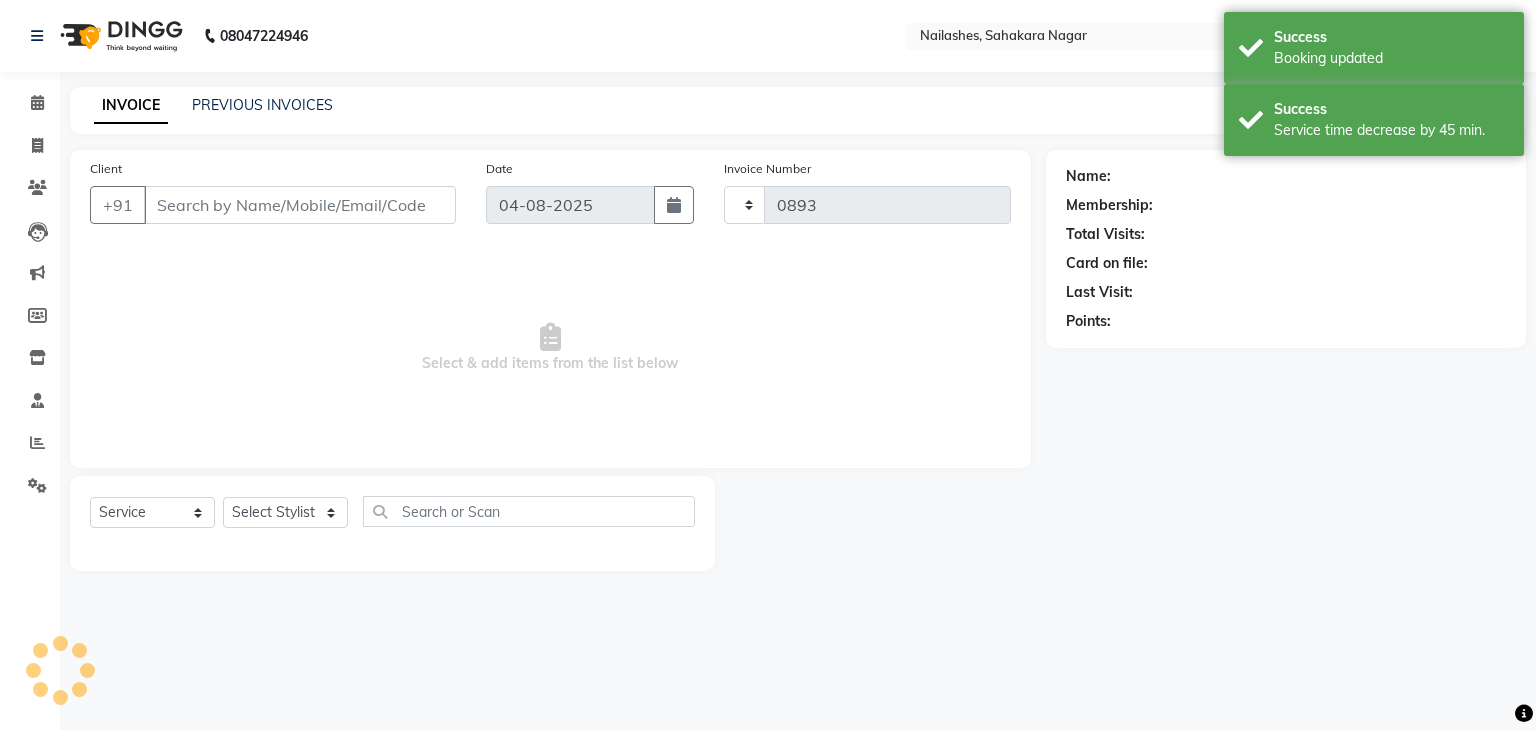 select on "6455" 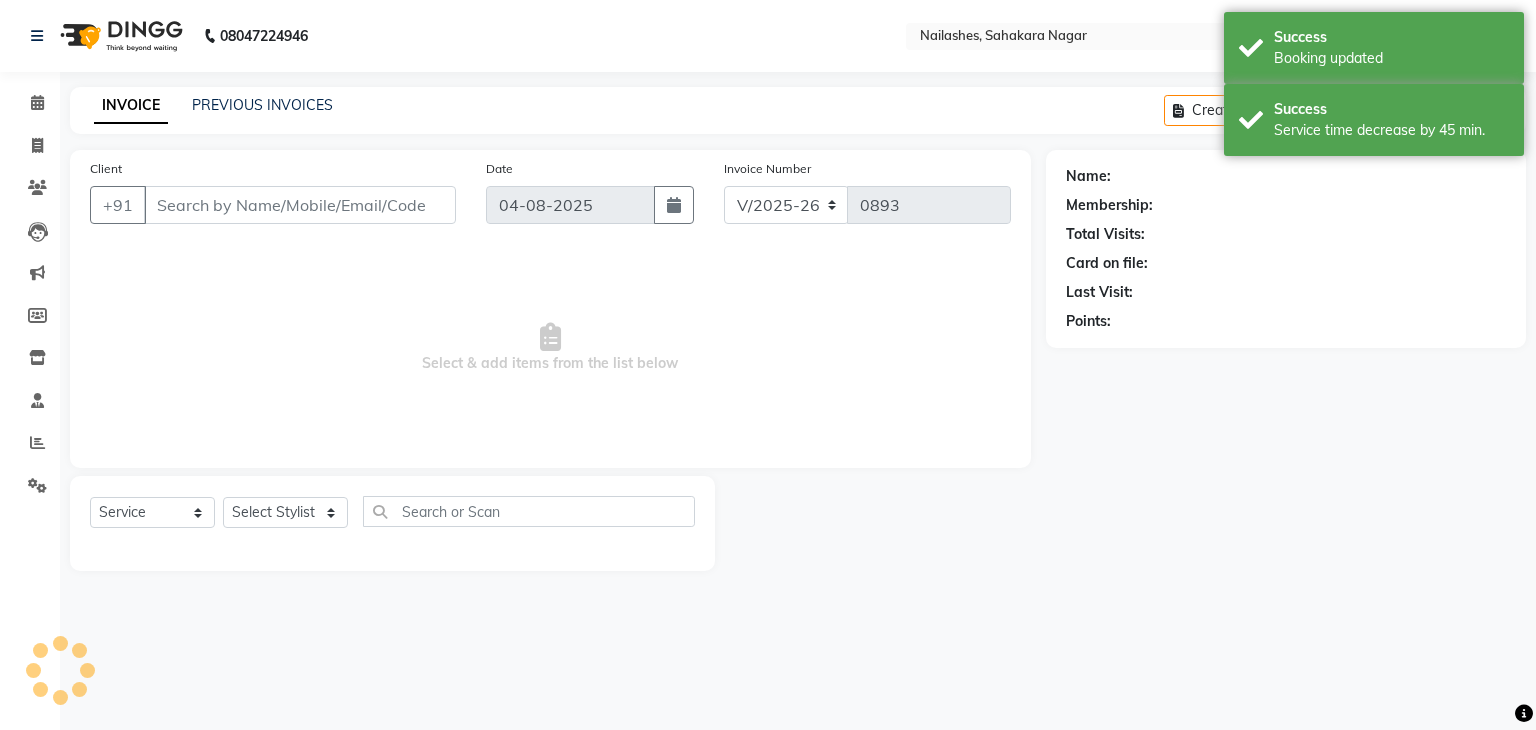type on "98******31" 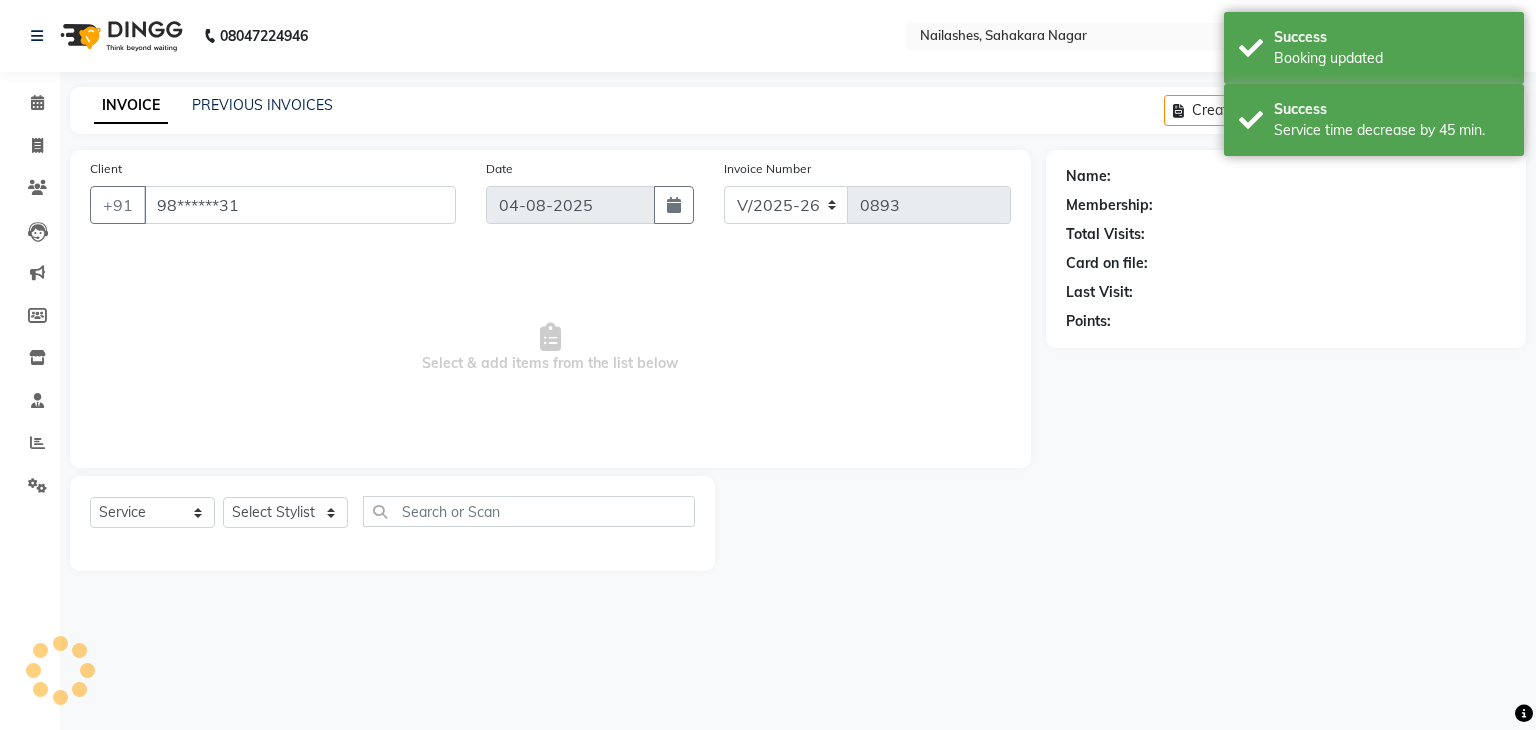 select on "54412" 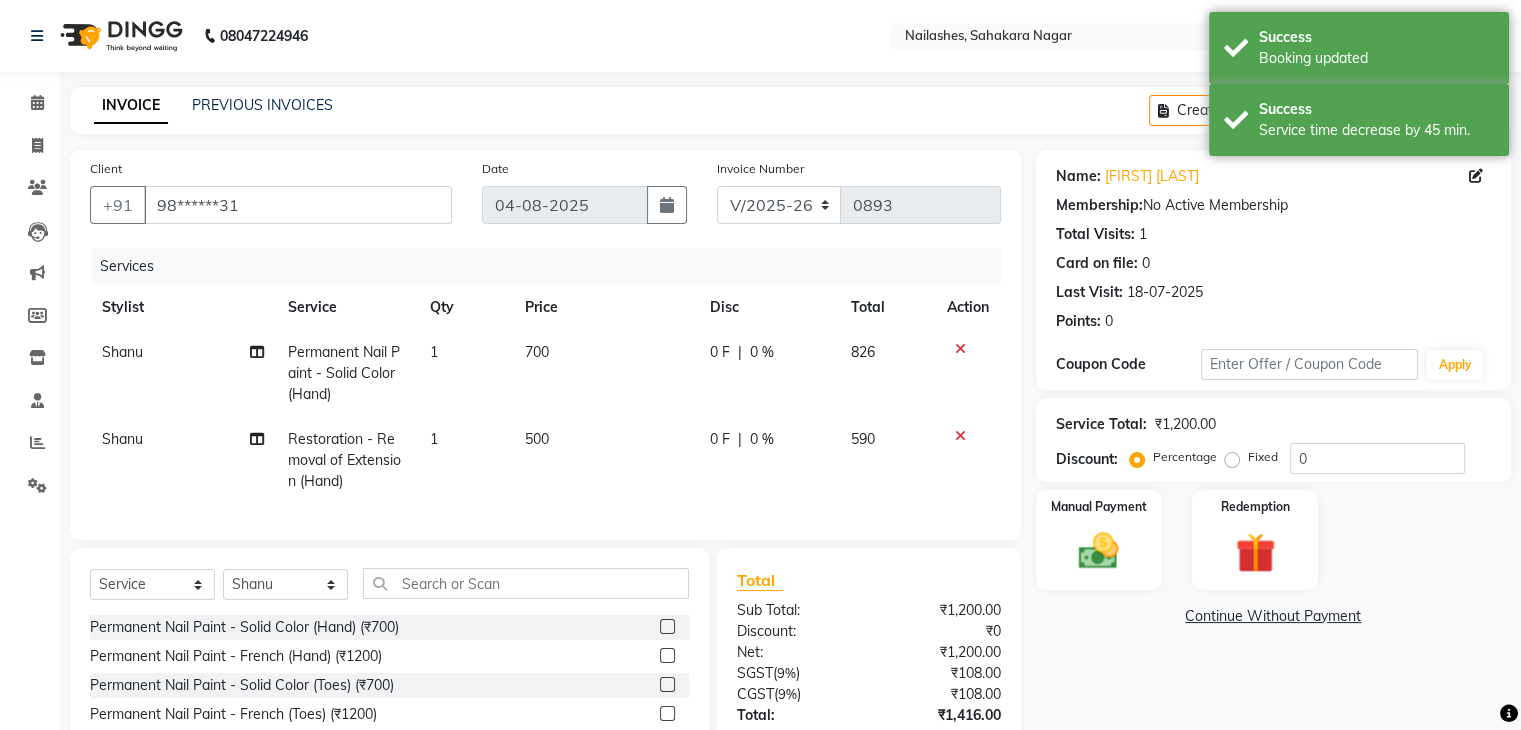 scroll, scrollTop: 100, scrollLeft: 0, axis: vertical 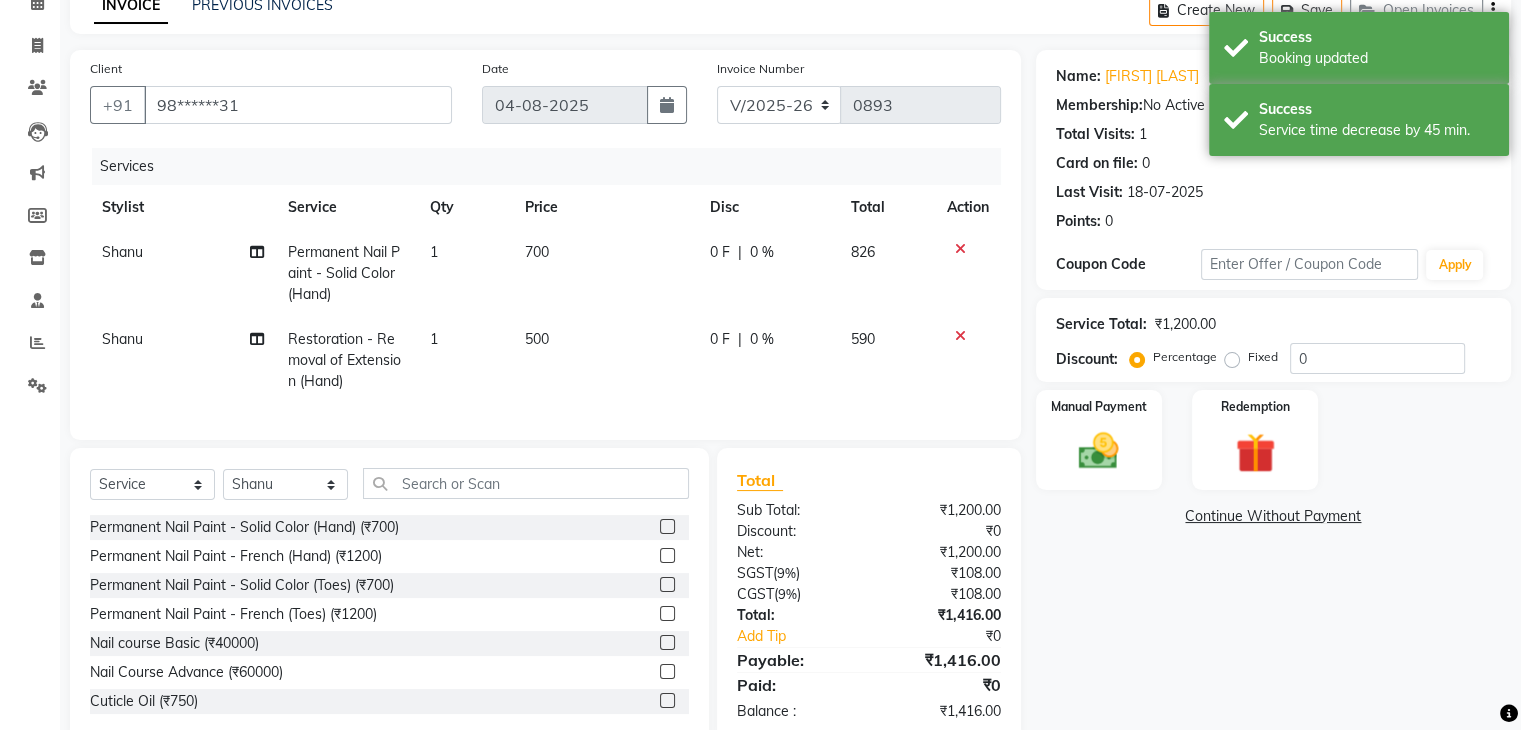 click on "500" 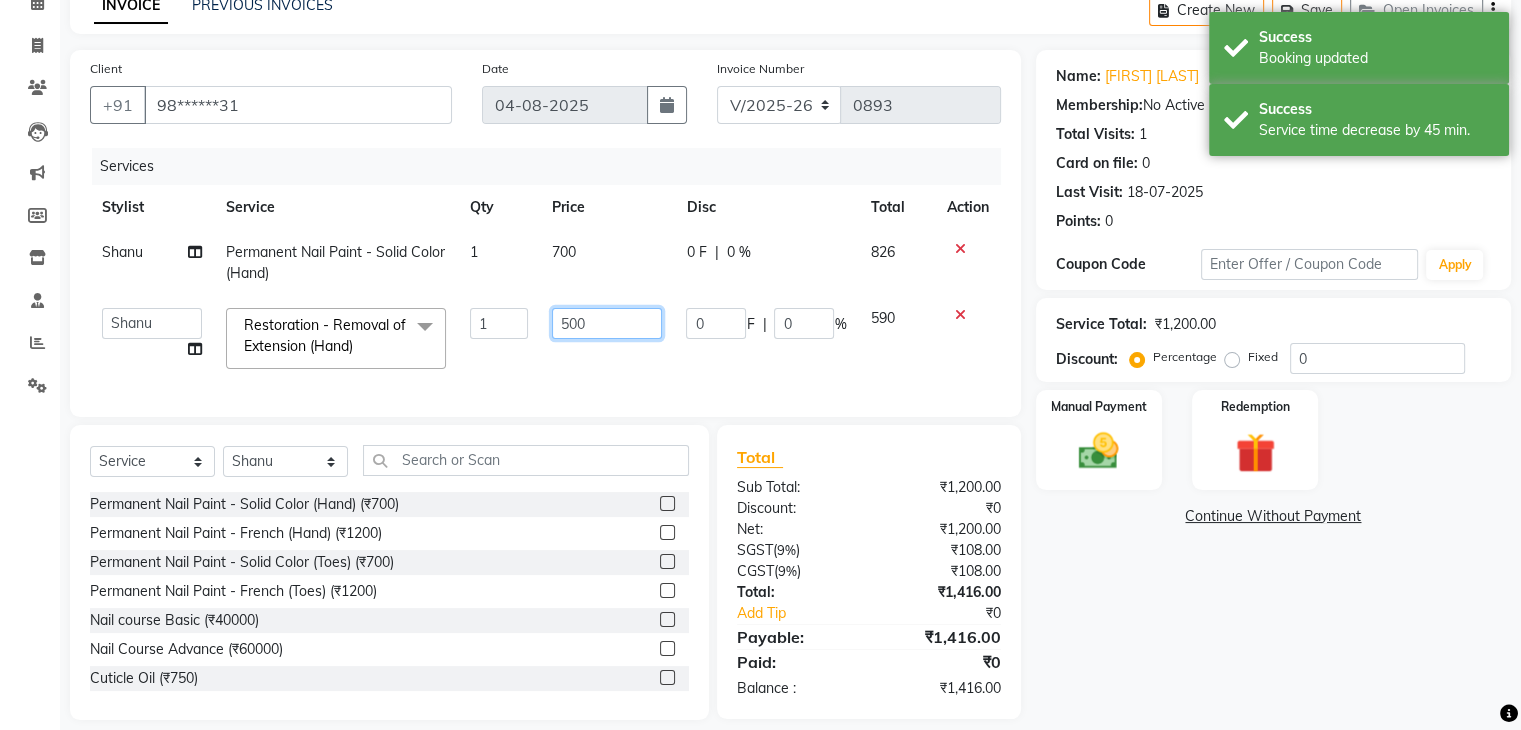 click on "500" 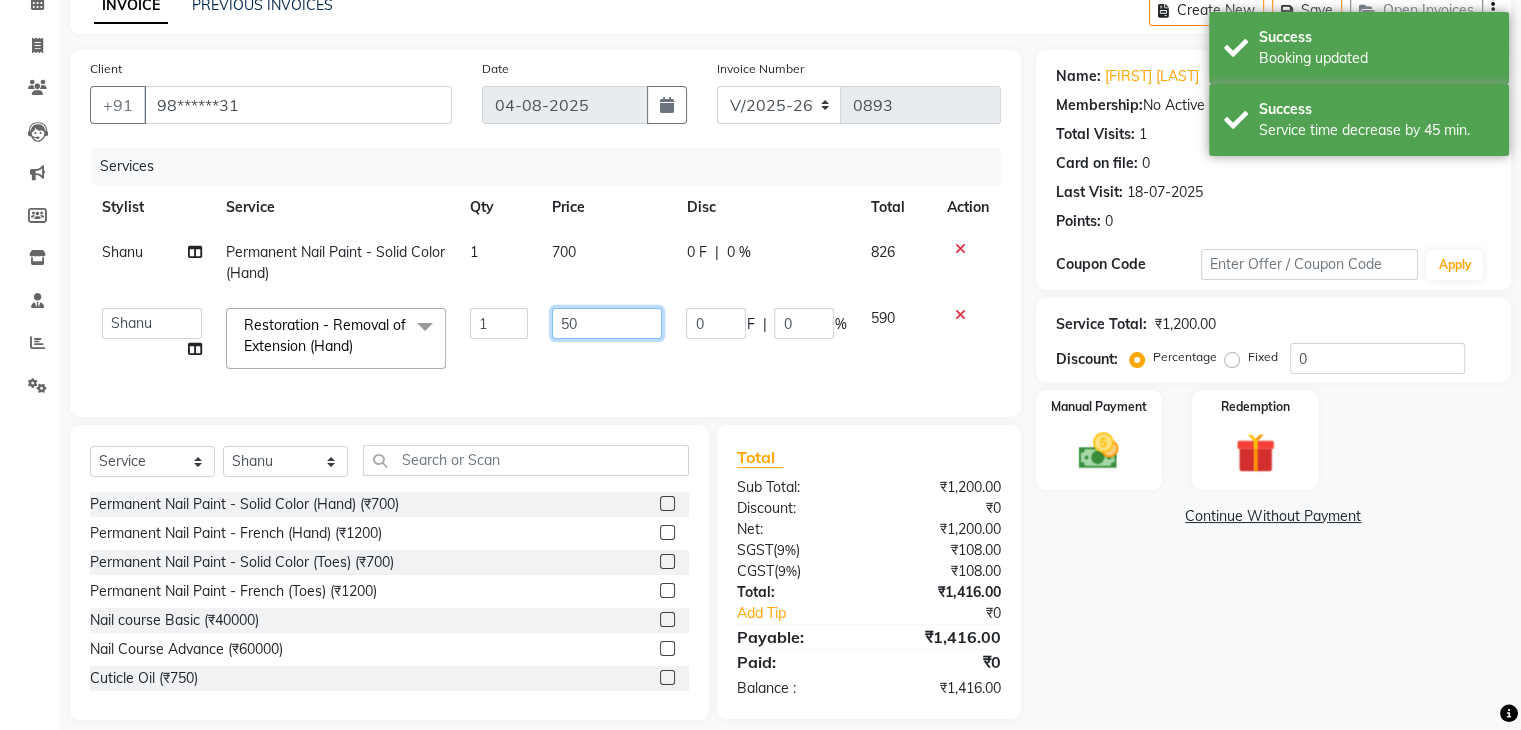 type on "5" 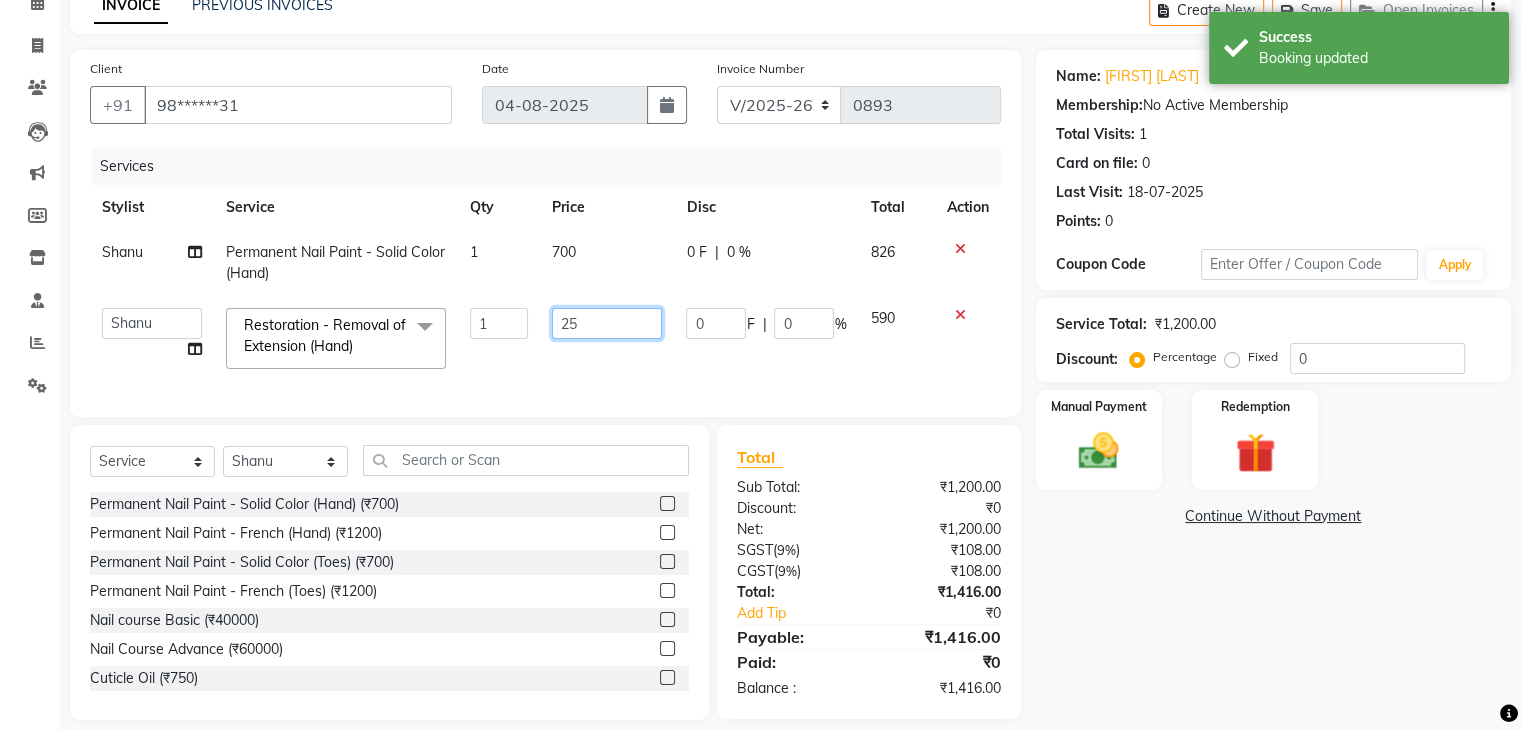 type on "250" 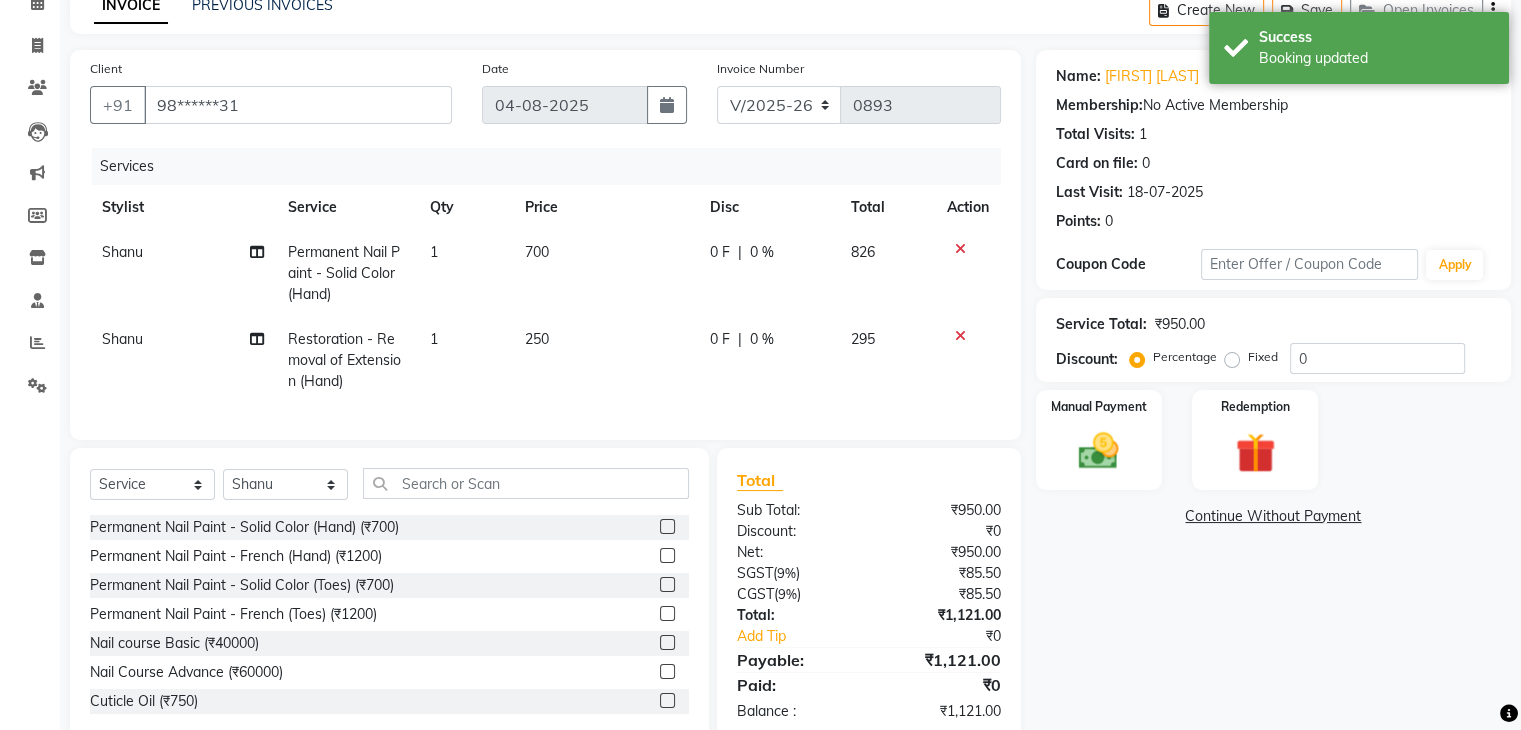 click on "Name: [FIRST] [LAST] Membership:  No Active Membership  Total Visits:  1 Card on file:  0 Last Visit:   18-07-2025 Points:   0  Coupon Code Apply Service Total:  ₹950.00  Discount:  Percentage   Fixed  0 Manual Payment Redemption  Continue Without Payment" 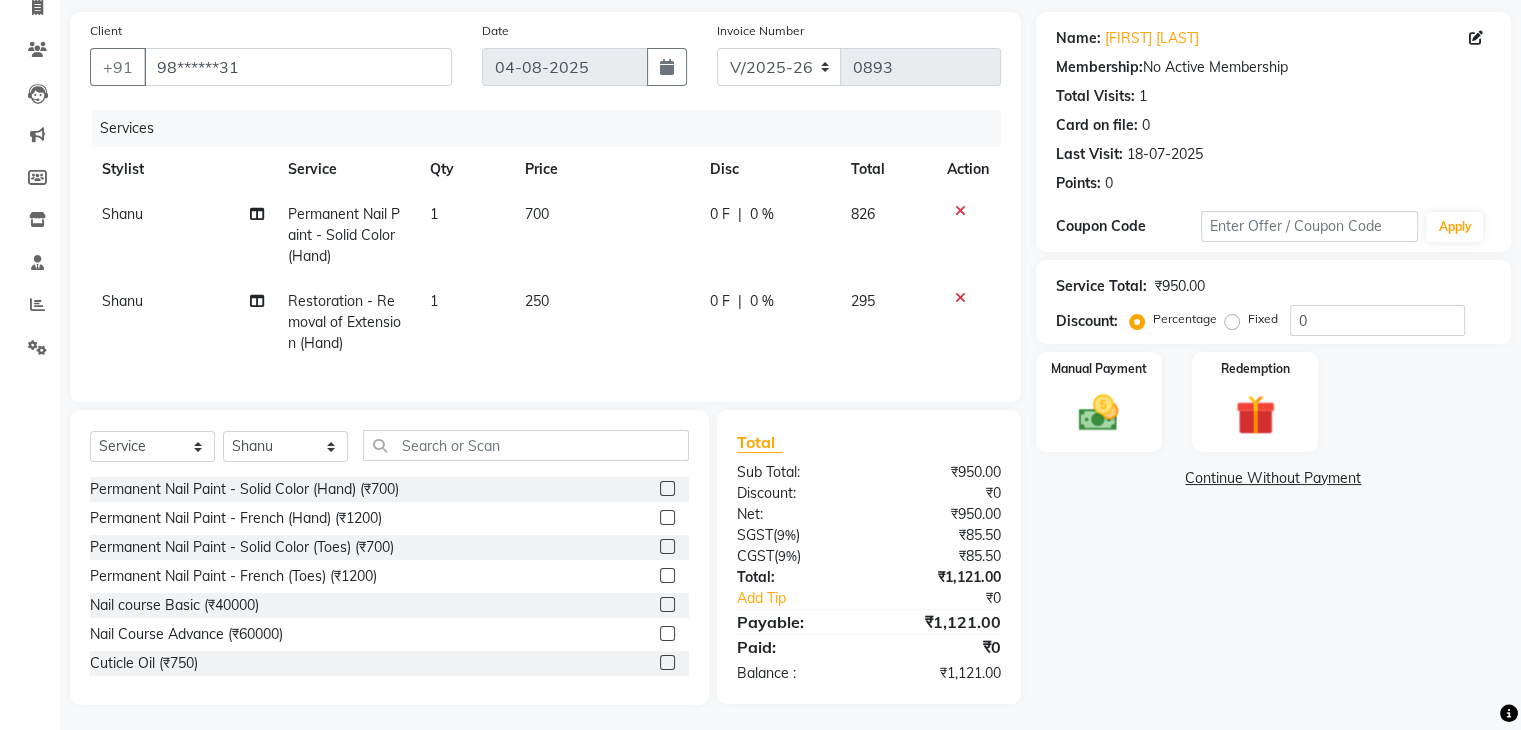 scroll, scrollTop: 159, scrollLeft: 0, axis: vertical 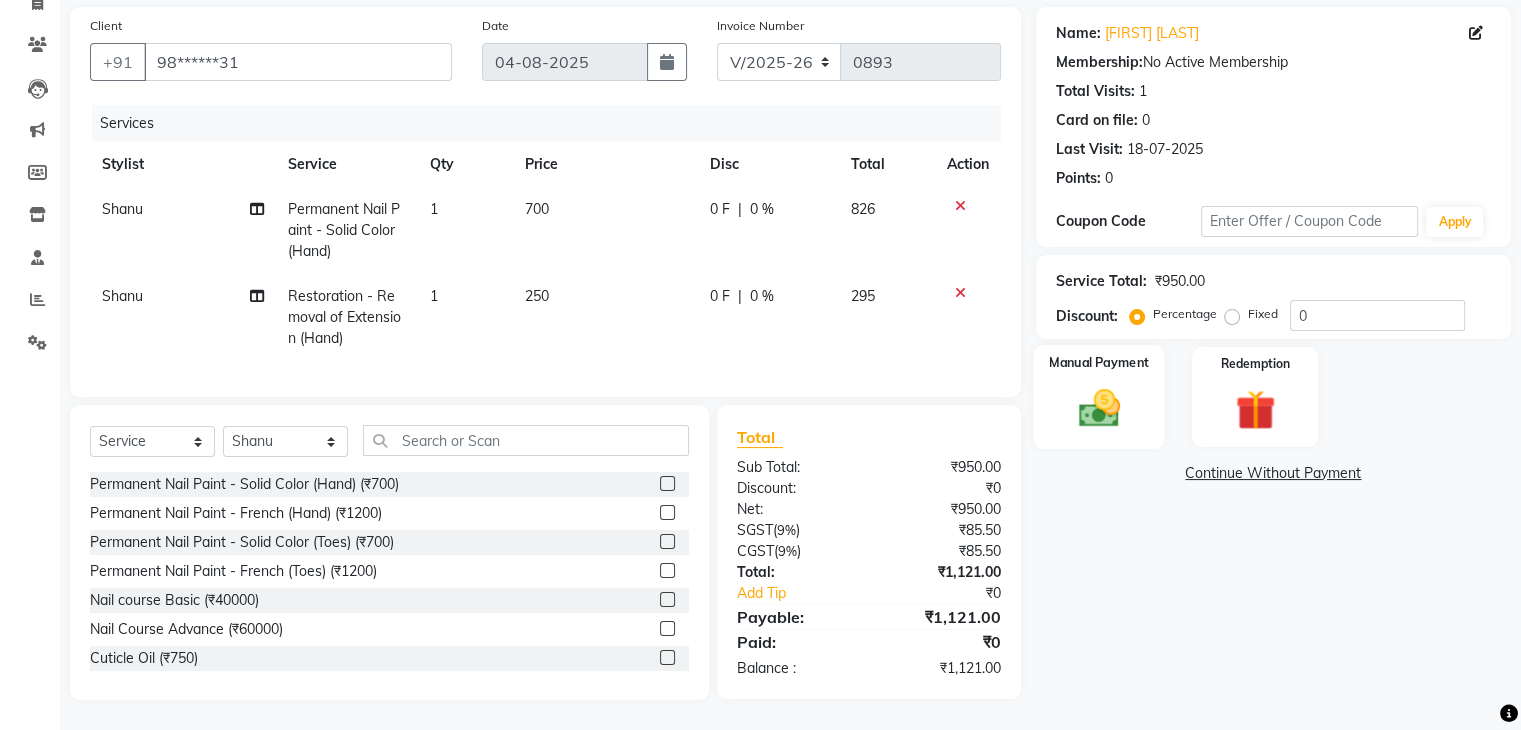 click 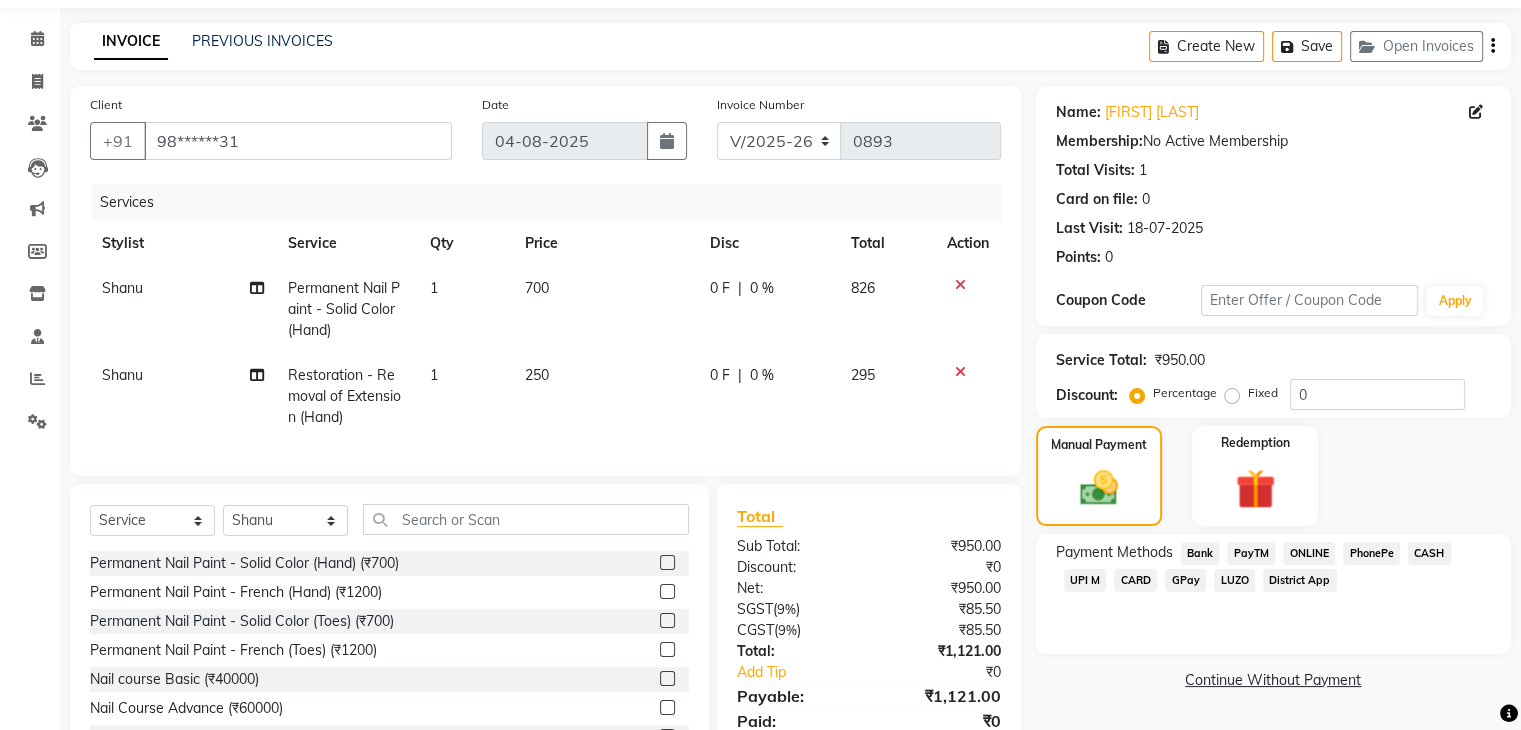 scroll, scrollTop: 159, scrollLeft: 0, axis: vertical 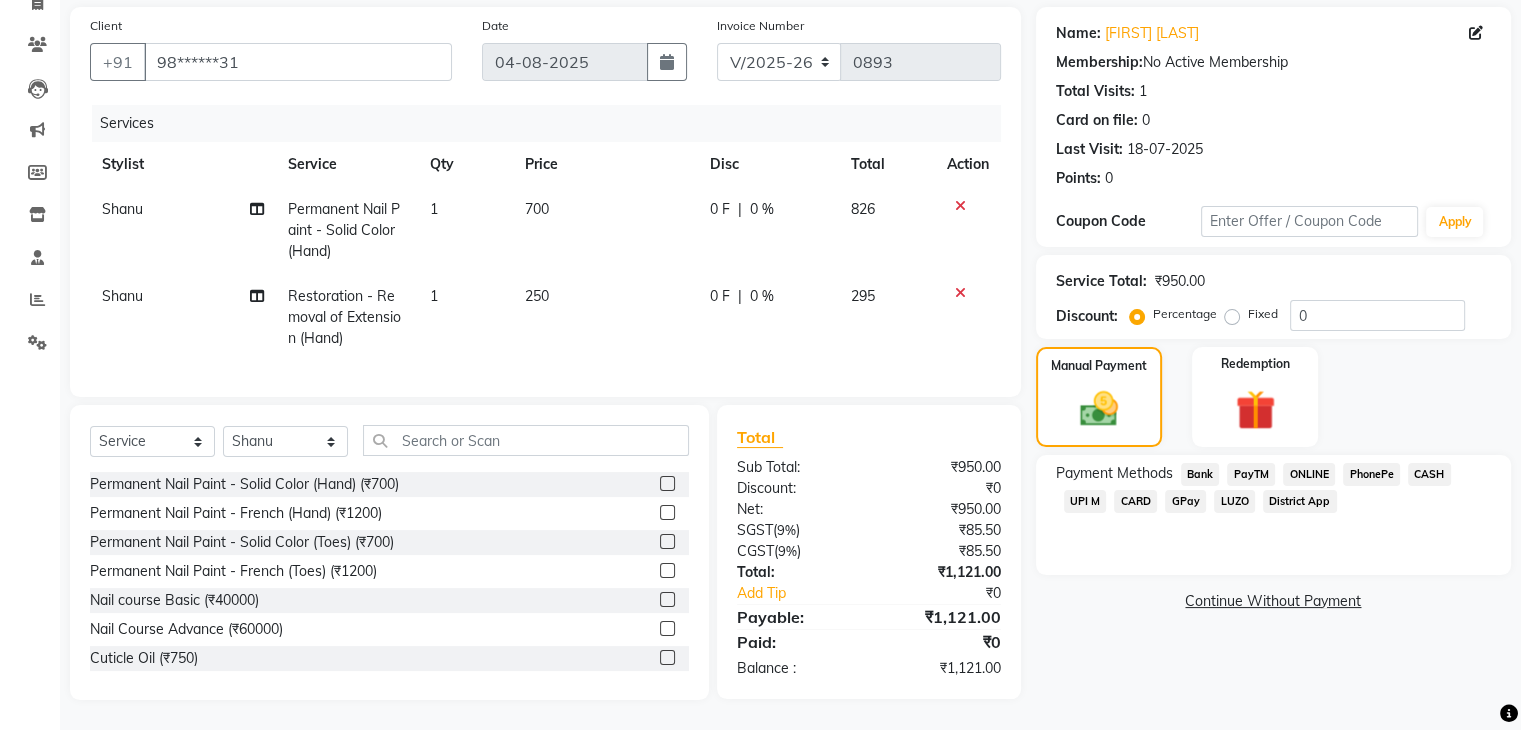 click on "CARD" 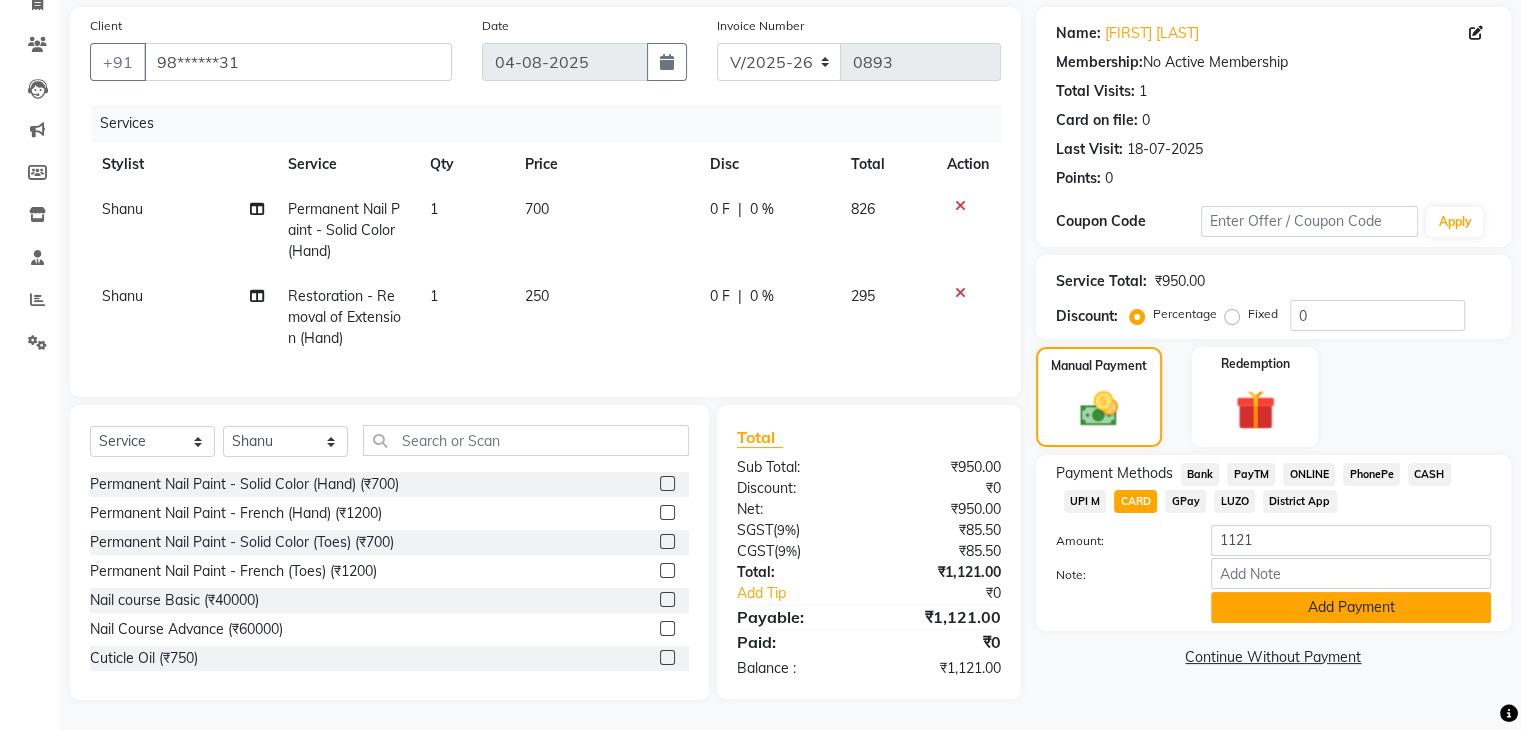 click on "Add Payment" 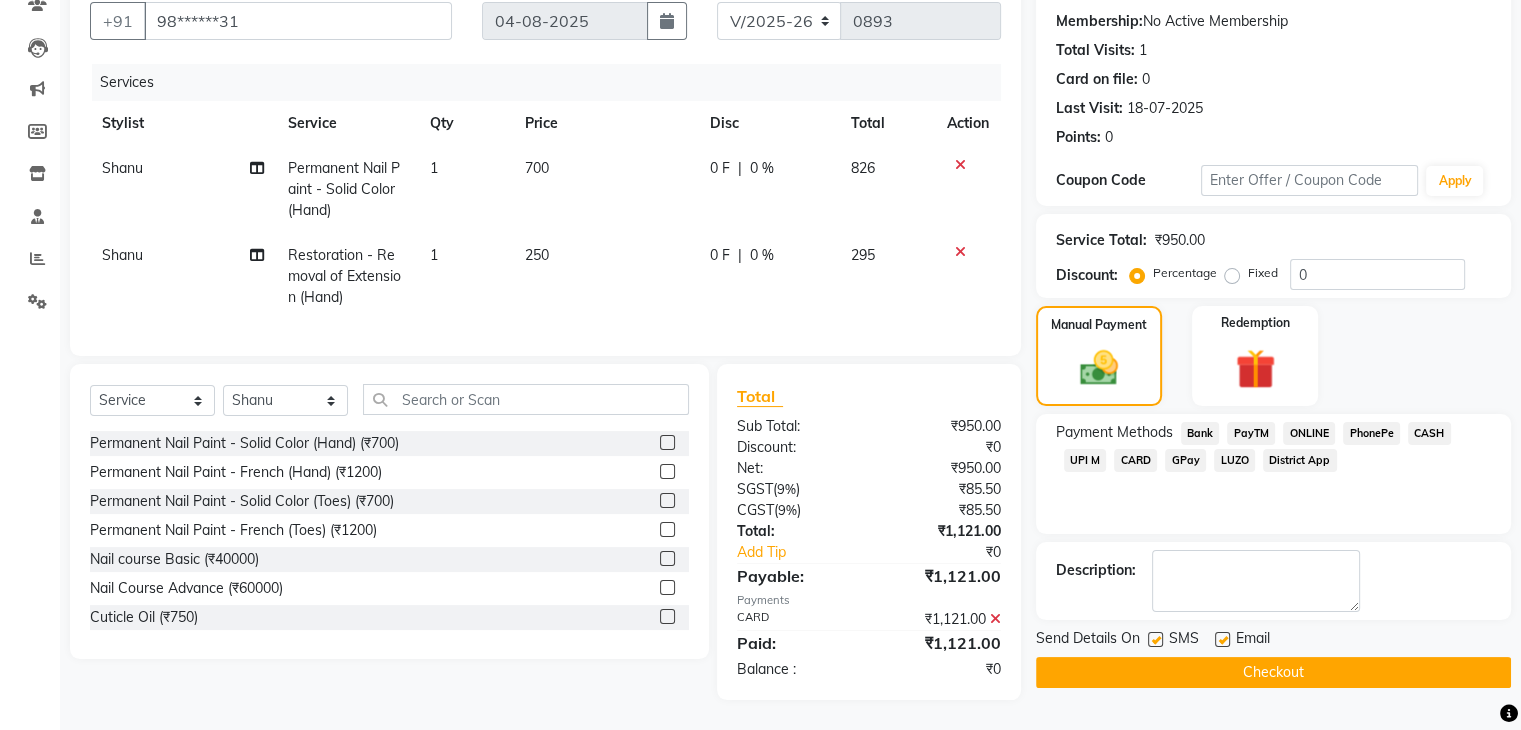 scroll, scrollTop: 200, scrollLeft: 0, axis: vertical 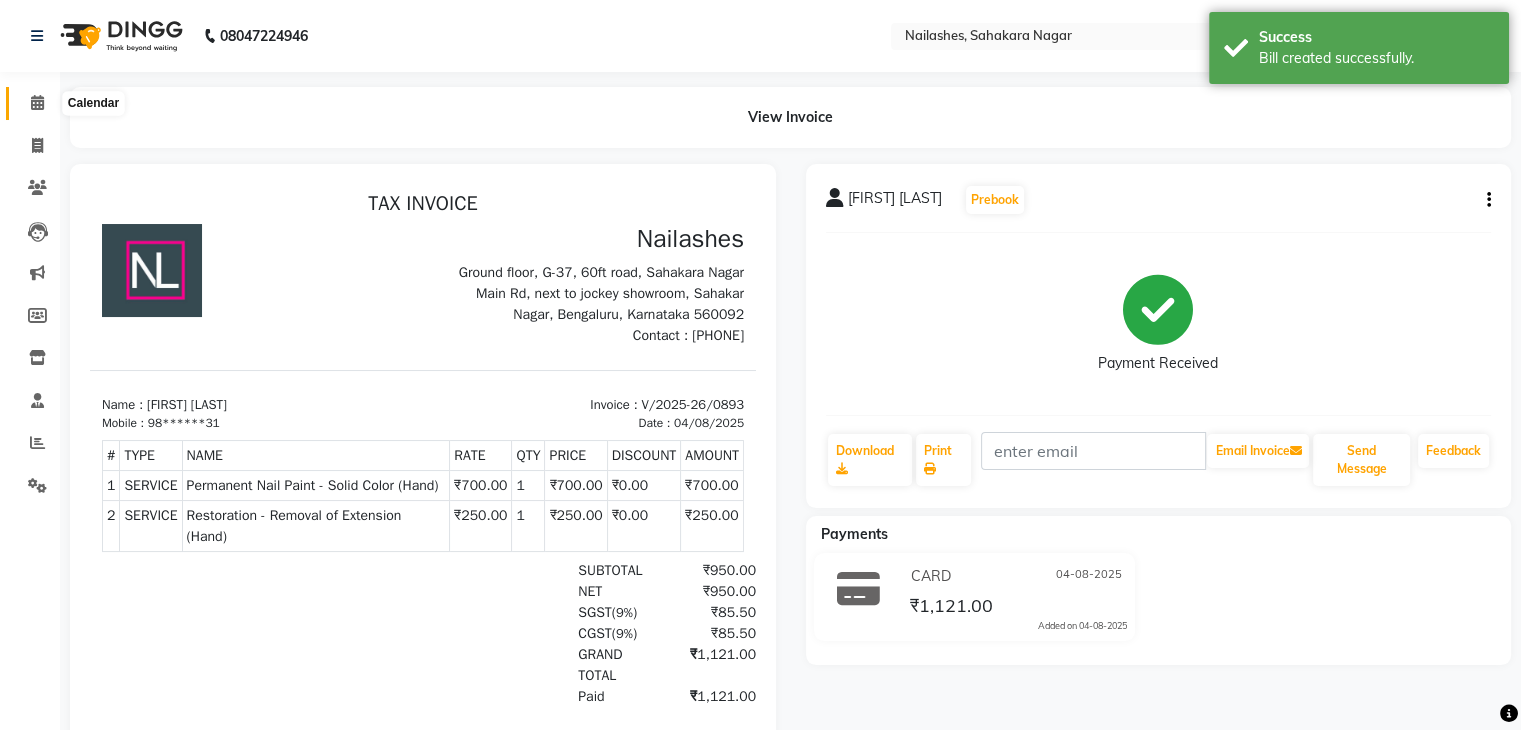 click 